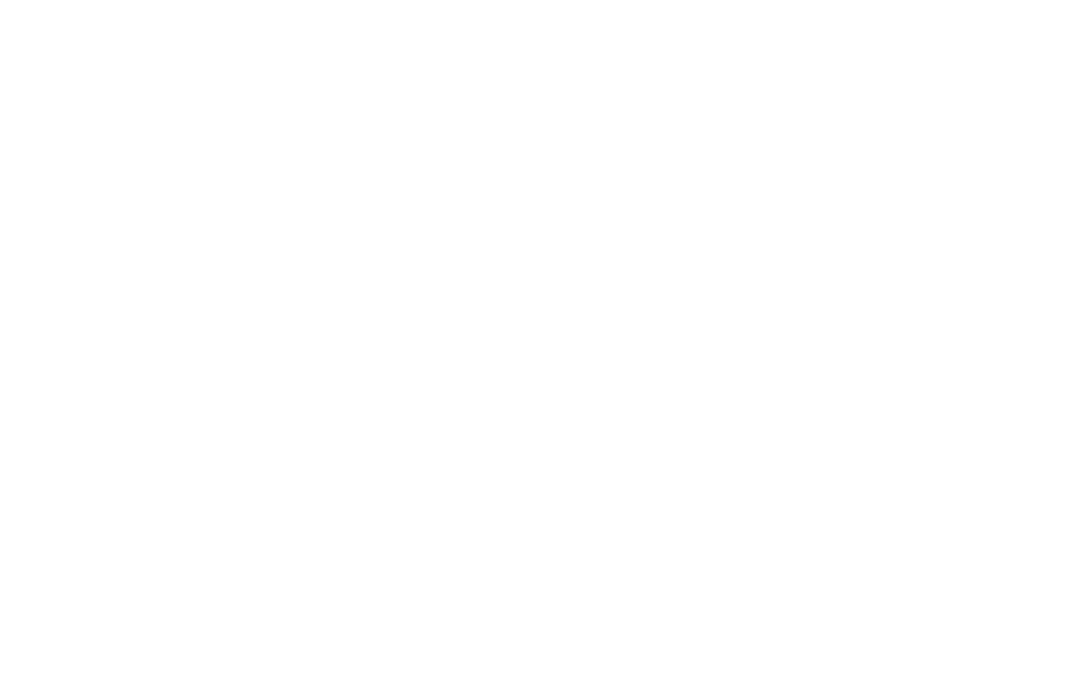 scroll, scrollTop: 0, scrollLeft: 0, axis: both 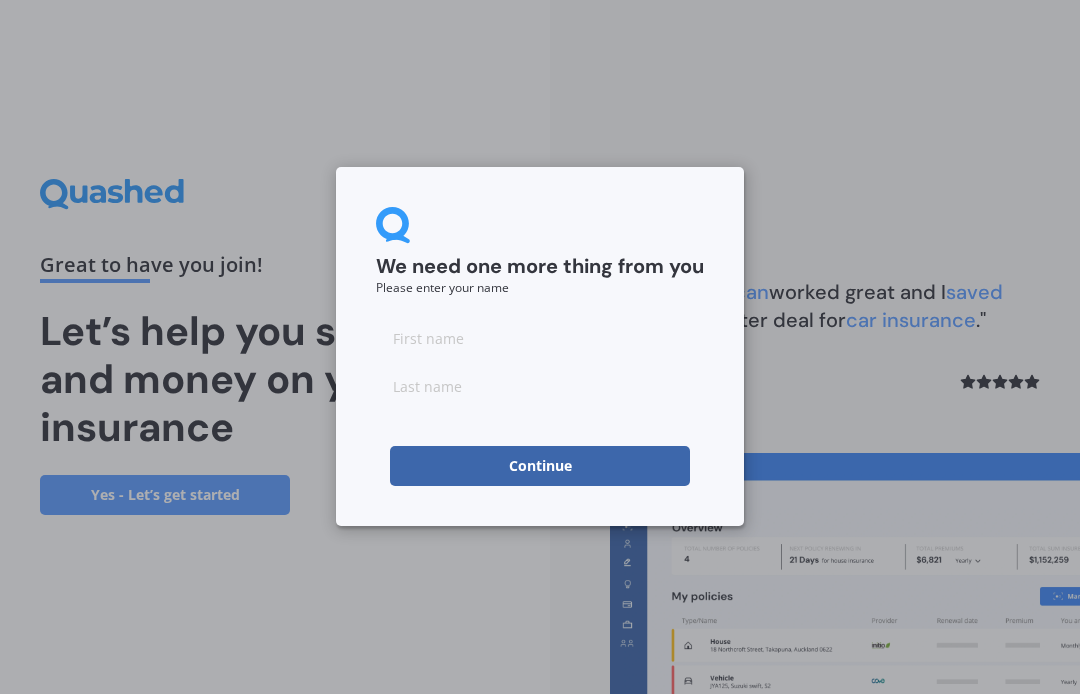 click at bounding box center (540, 338) 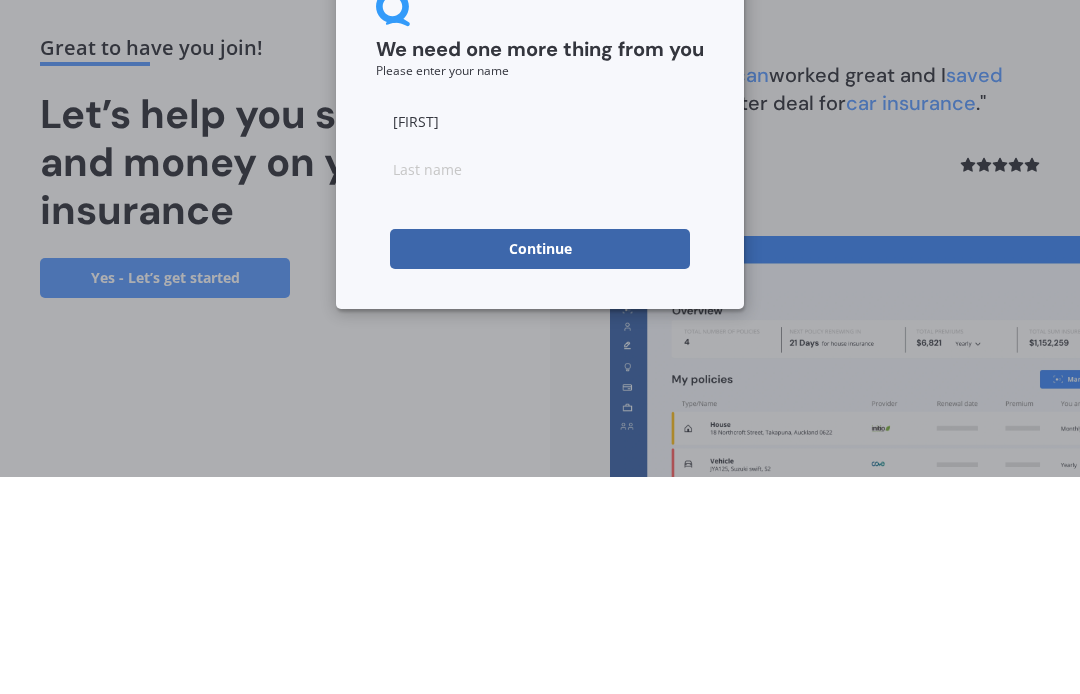 type on "[FIRST]" 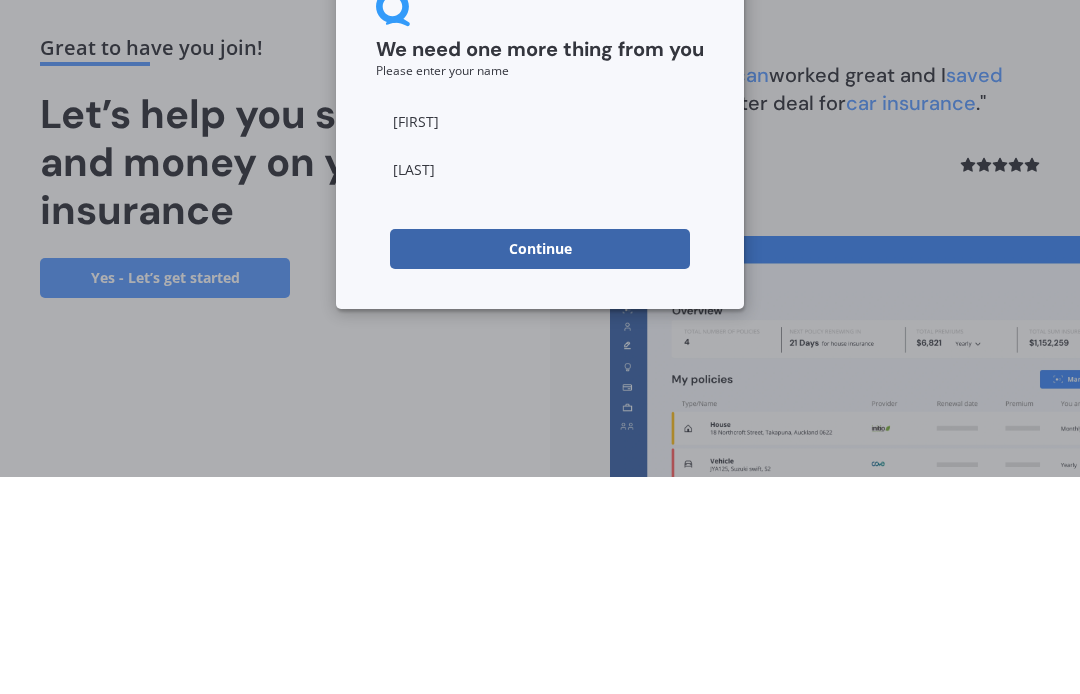 type on "Nelson" 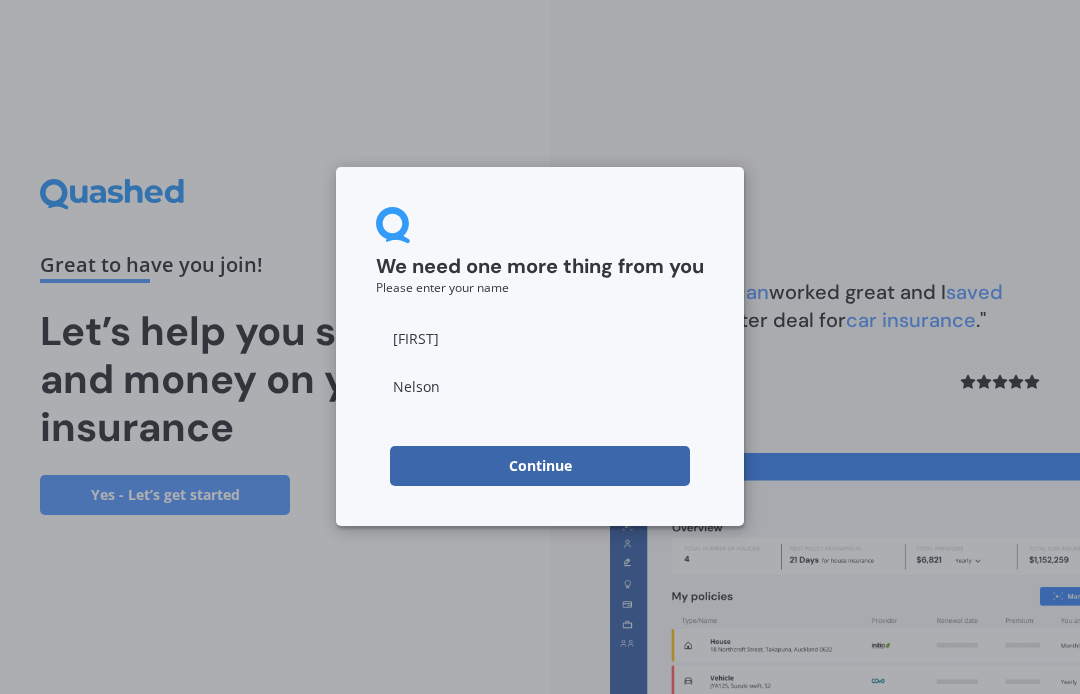 click on "Continue" at bounding box center (540, 466) 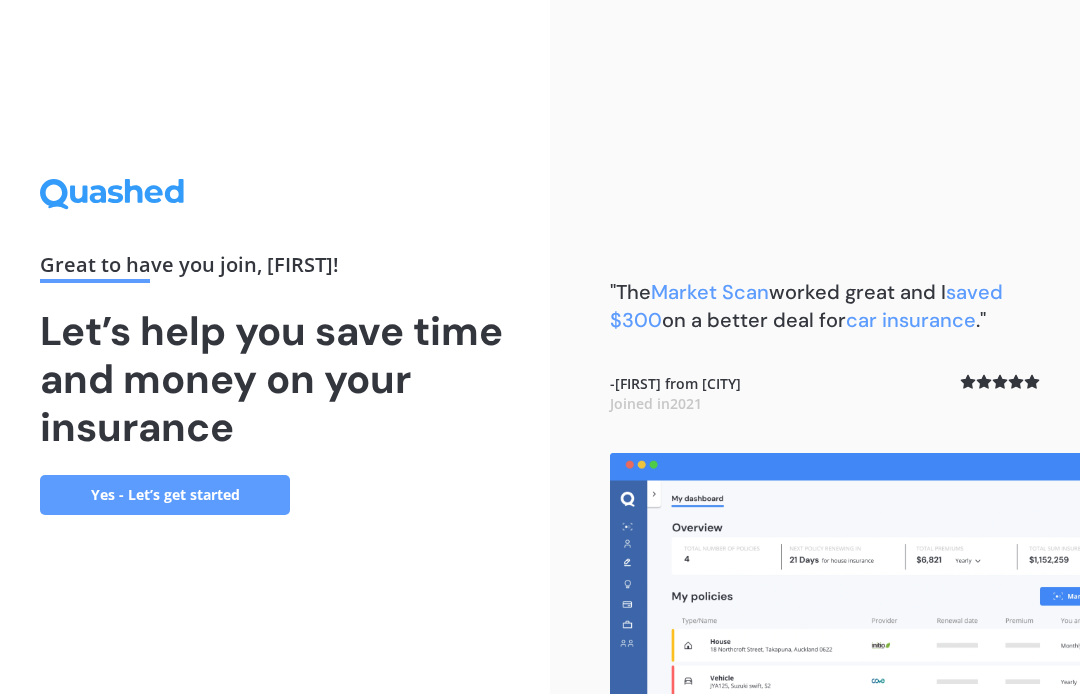 click on "Yes - Let’s get started" at bounding box center [165, 495] 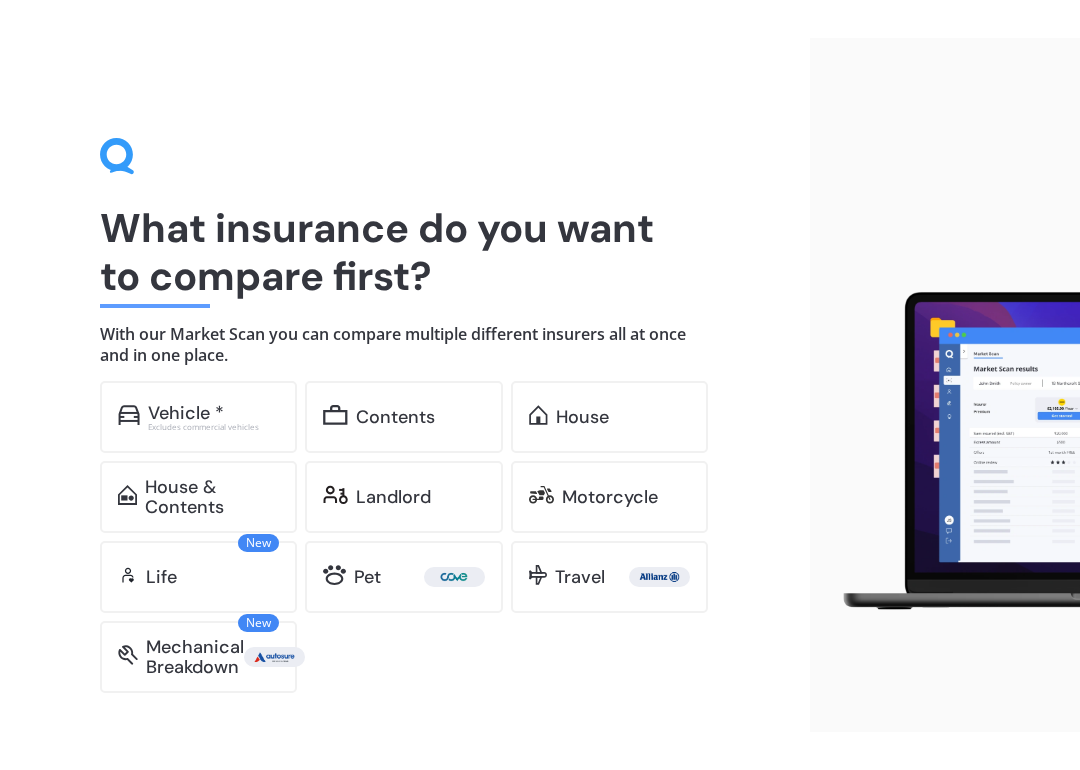 scroll, scrollTop: 56, scrollLeft: 0, axis: vertical 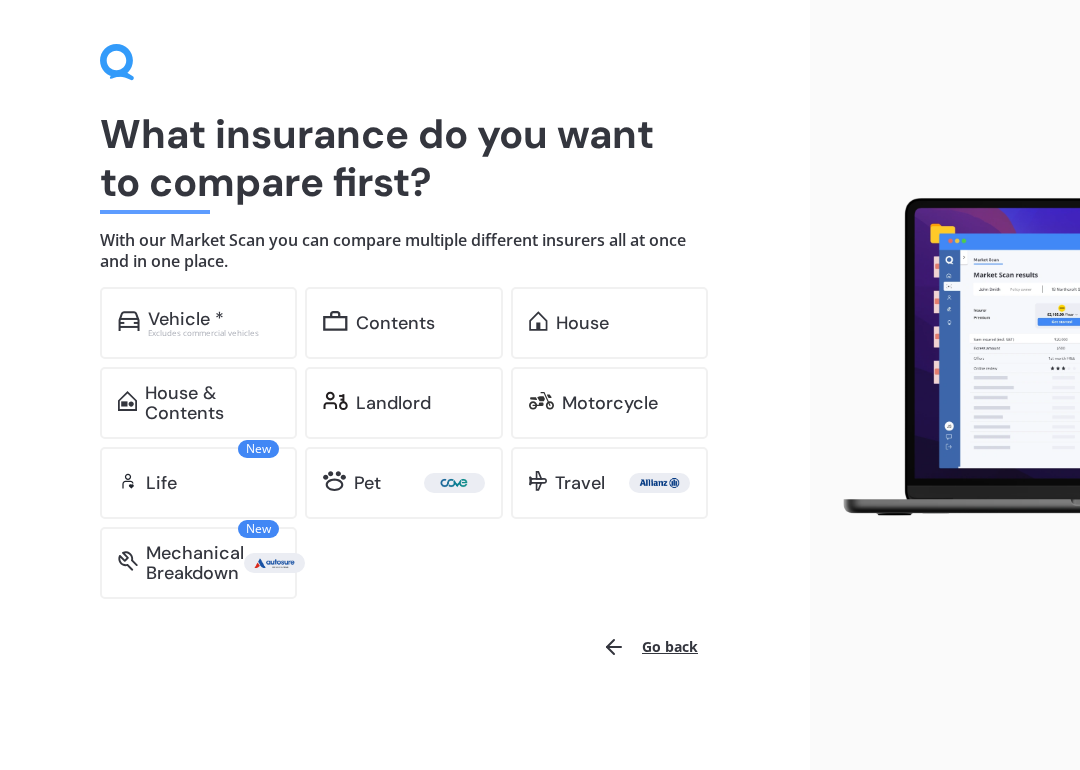 click on "House" at bounding box center [582, 323] 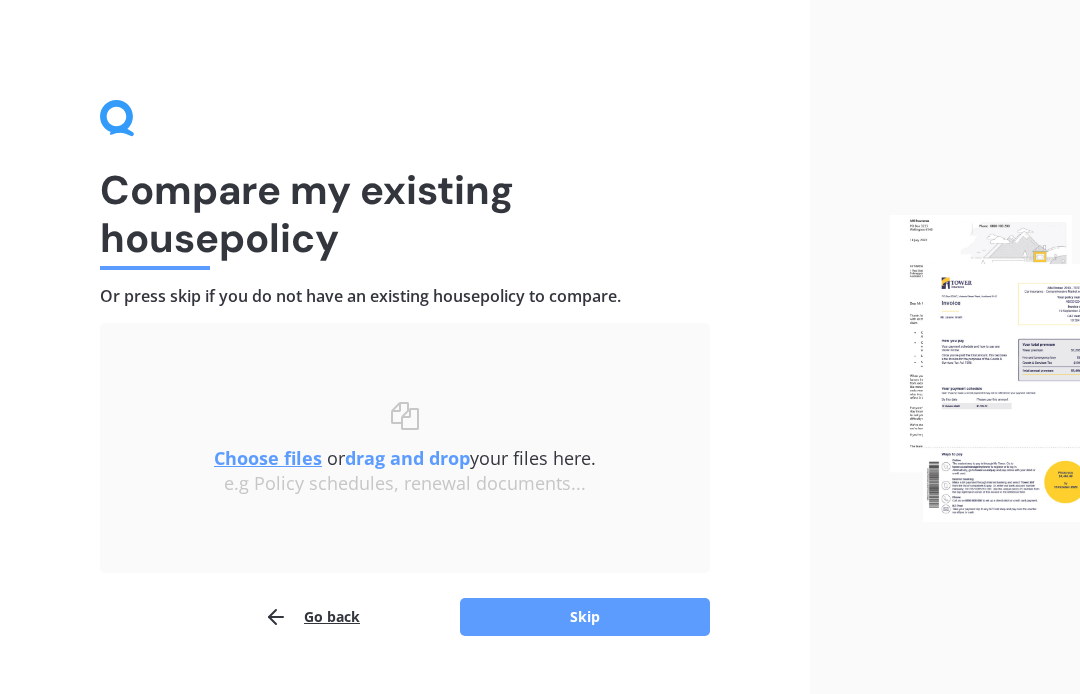 scroll, scrollTop: 42, scrollLeft: 0, axis: vertical 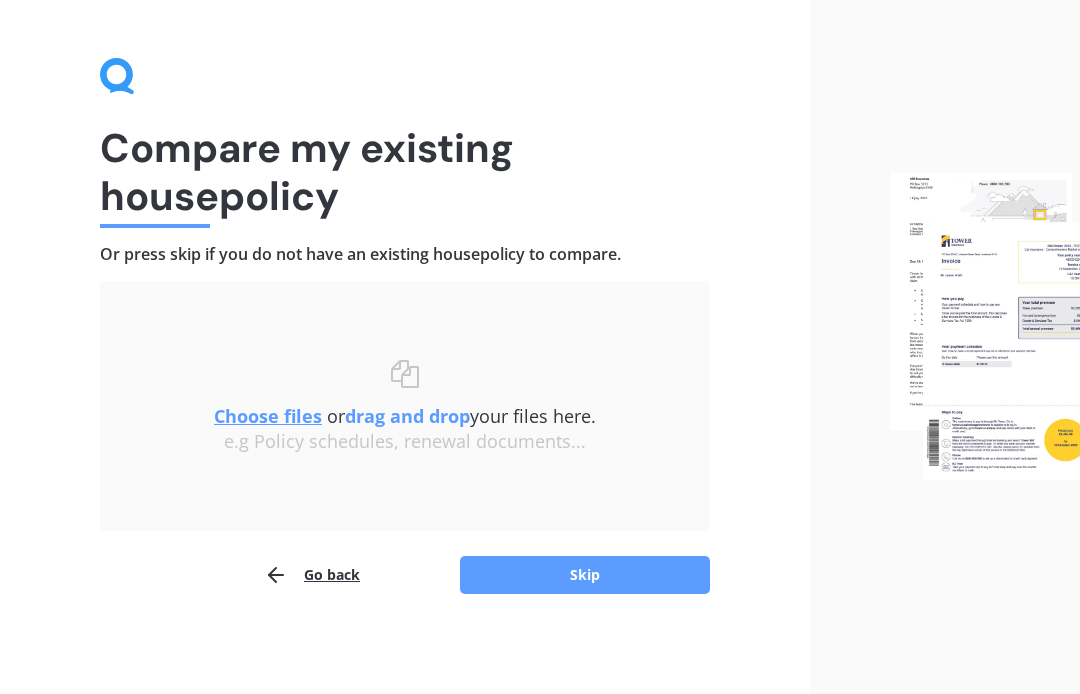 click on "Skip" at bounding box center [585, 575] 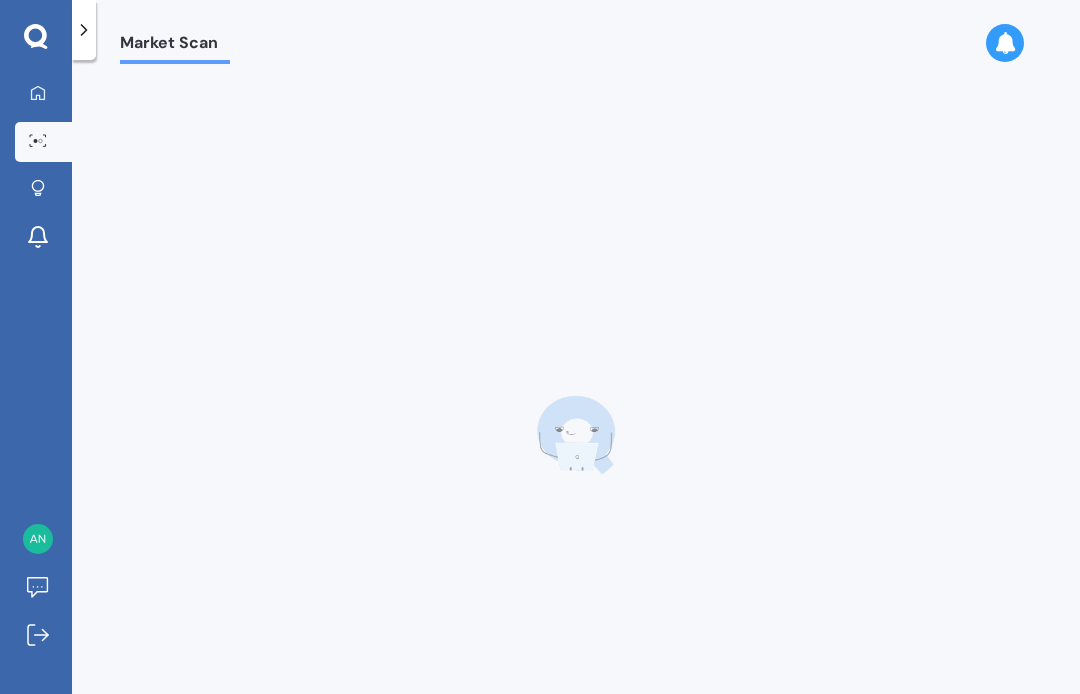 scroll, scrollTop: 0, scrollLeft: 0, axis: both 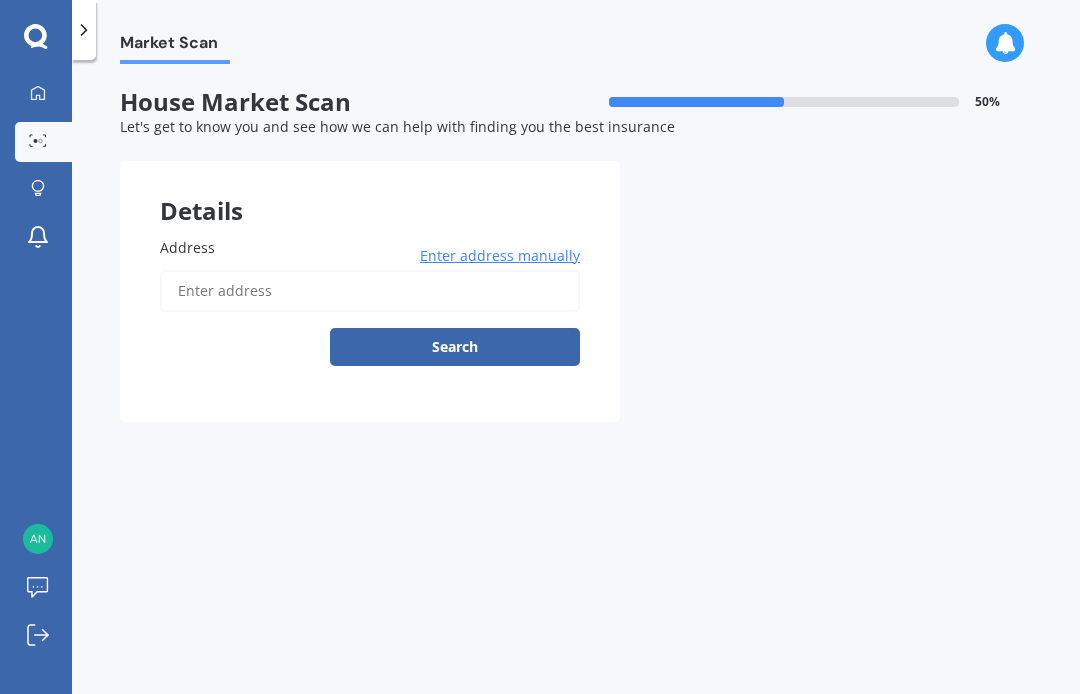 click on "Address" at bounding box center [370, 291] 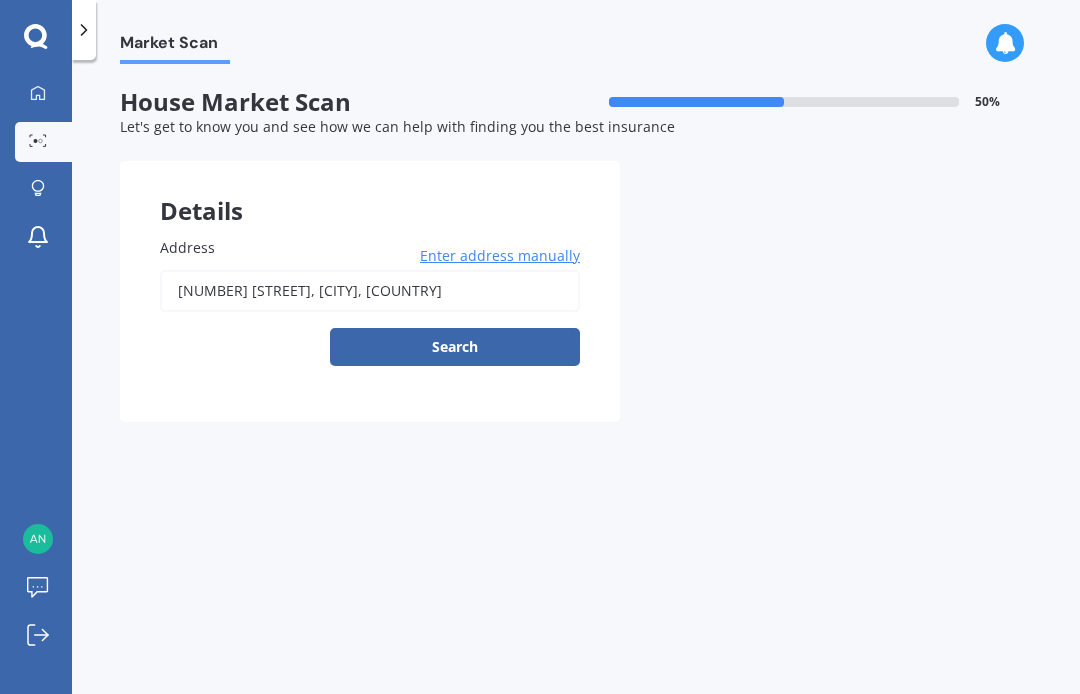 type on "[NUMBER] [STREET], [CITY] [POSTAL_CODE]" 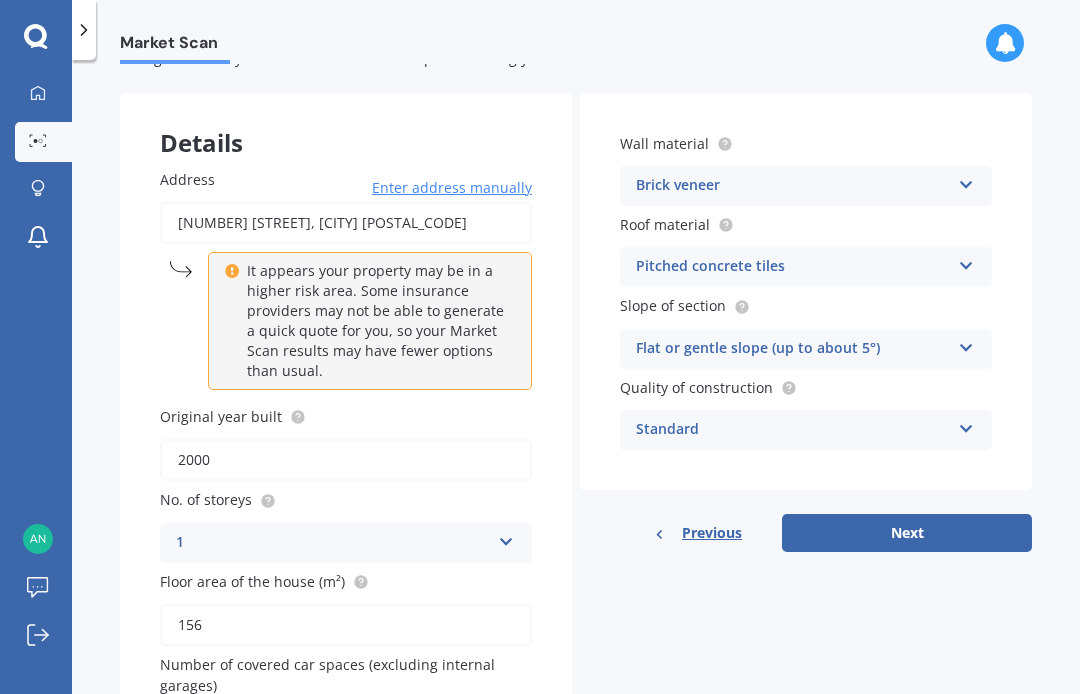 scroll, scrollTop: 59, scrollLeft: 0, axis: vertical 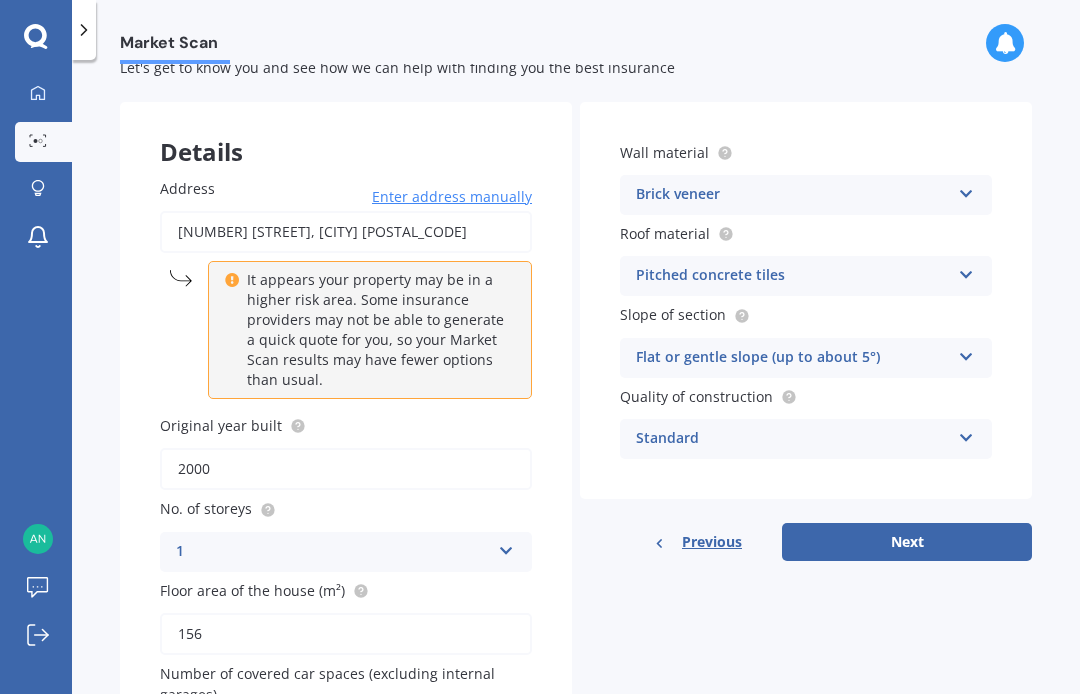 click at bounding box center (966, 271) 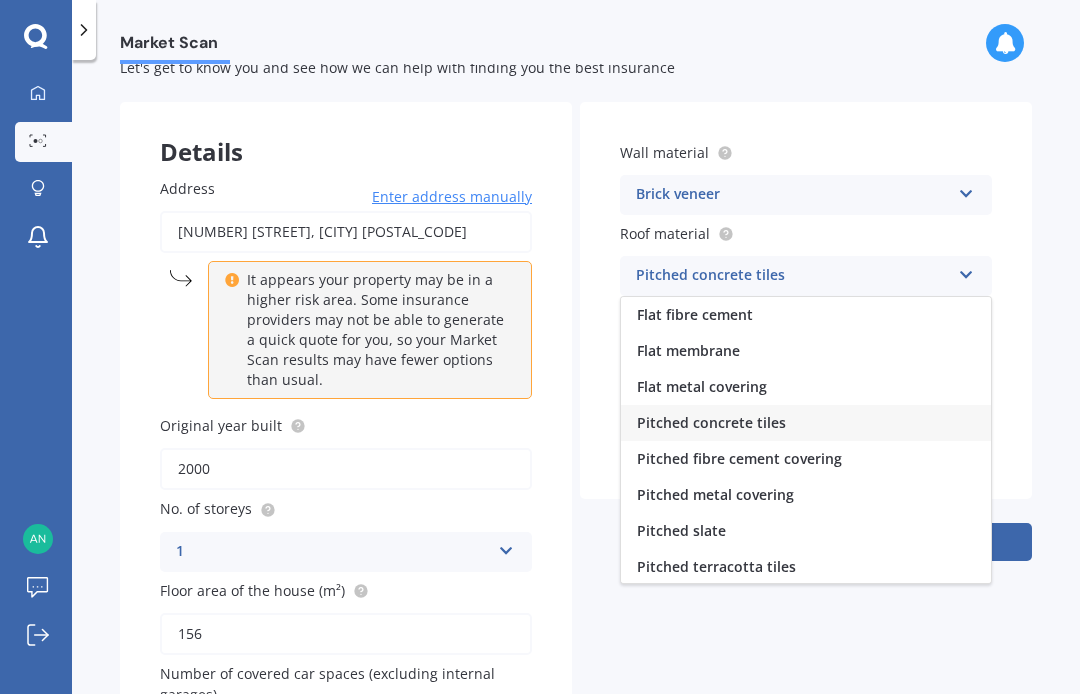 click on "Pitched metal covering" at bounding box center [715, 494] 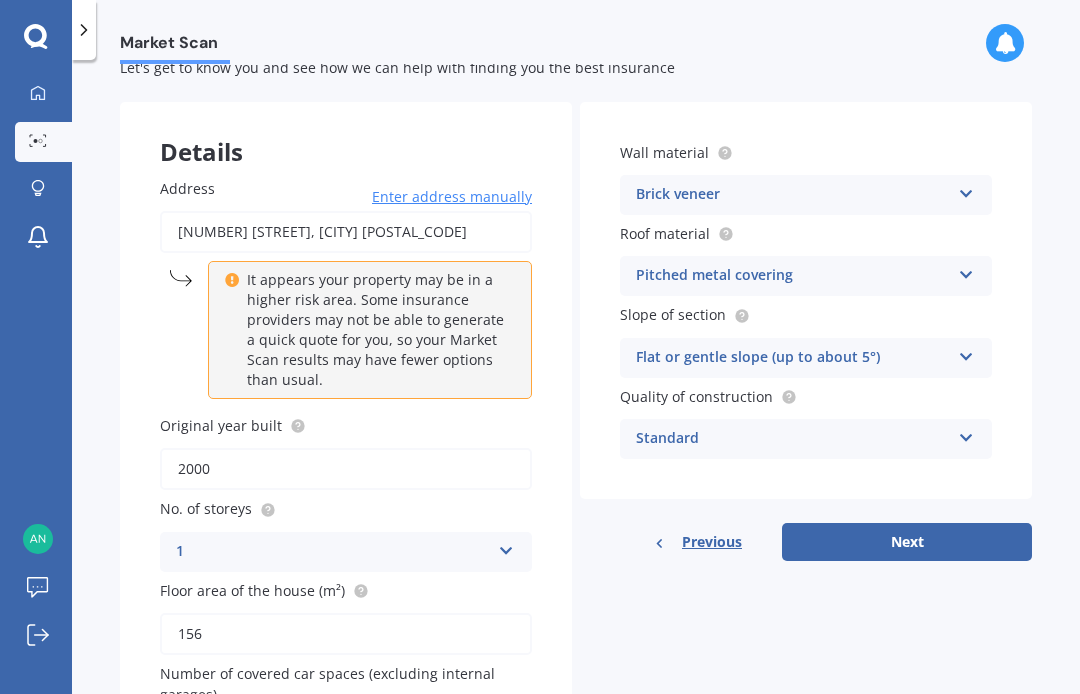 click on "Next" at bounding box center [907, 542] 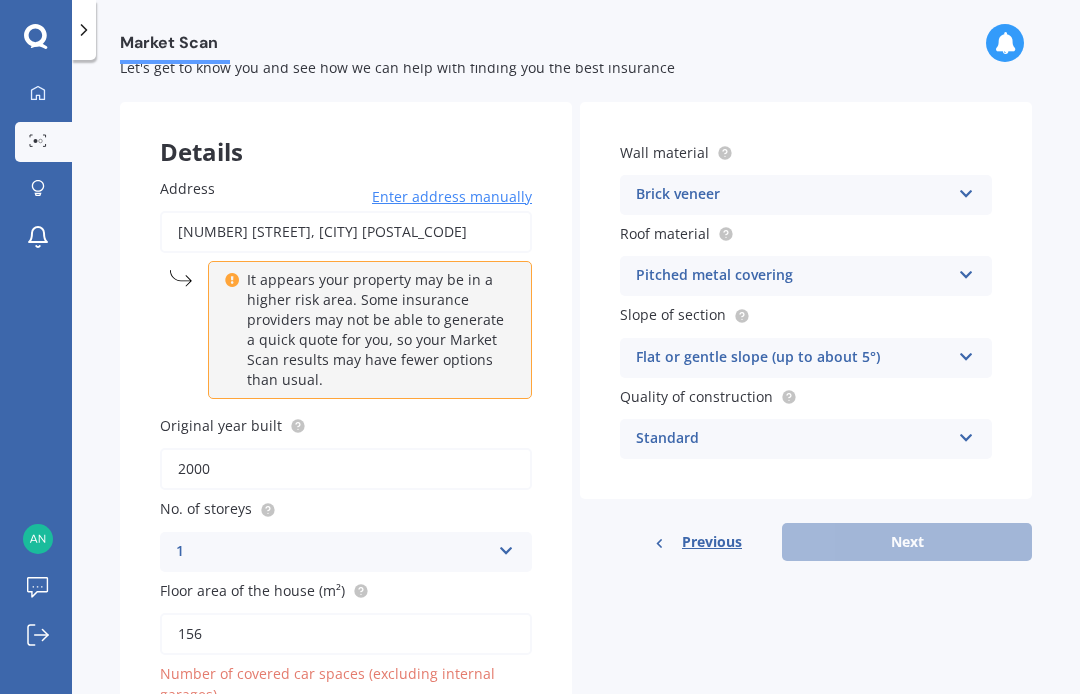 scroll, scrollTop: 4, scrollLeft: 0, axis: vertical 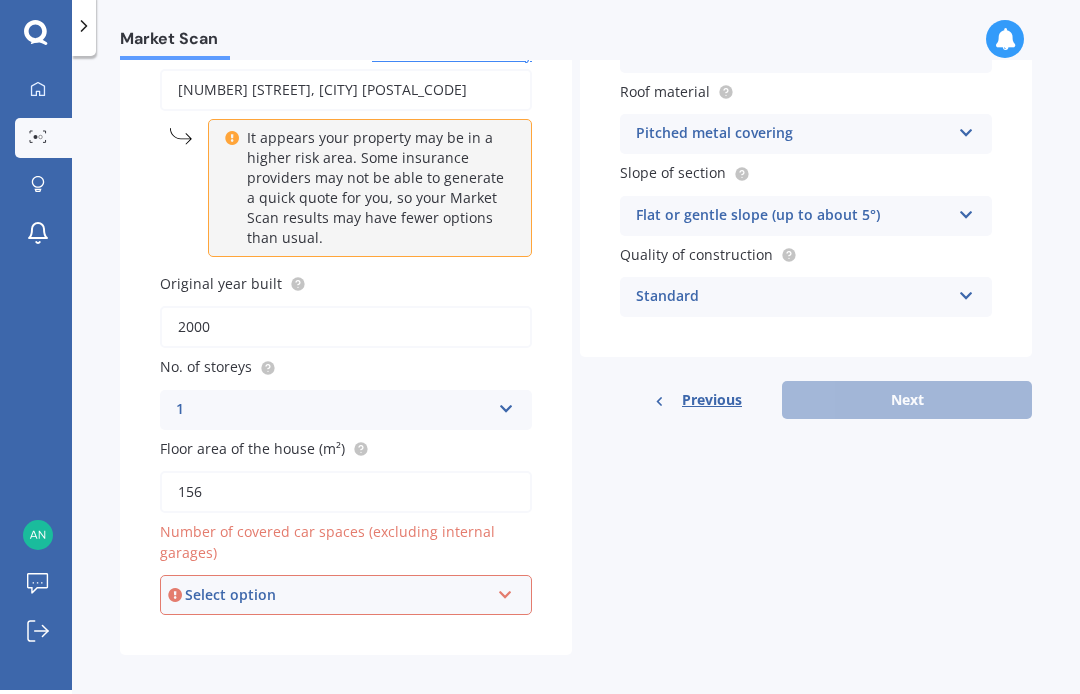 click at bounding box center (505, 591) 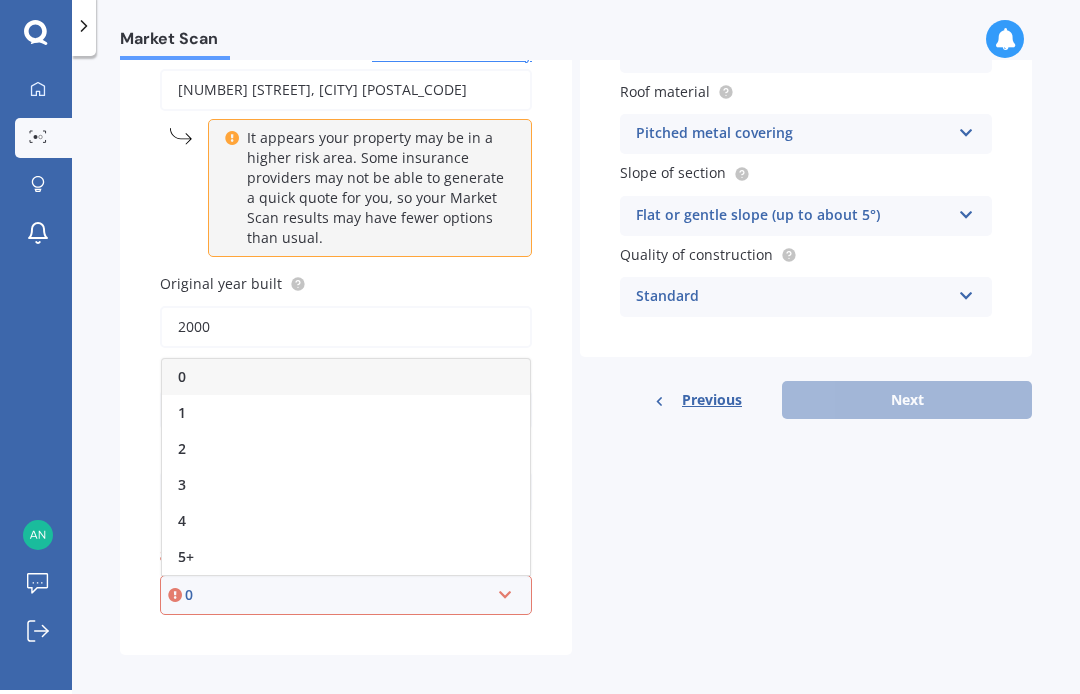 click on "2" at bounding box center [182, 448] 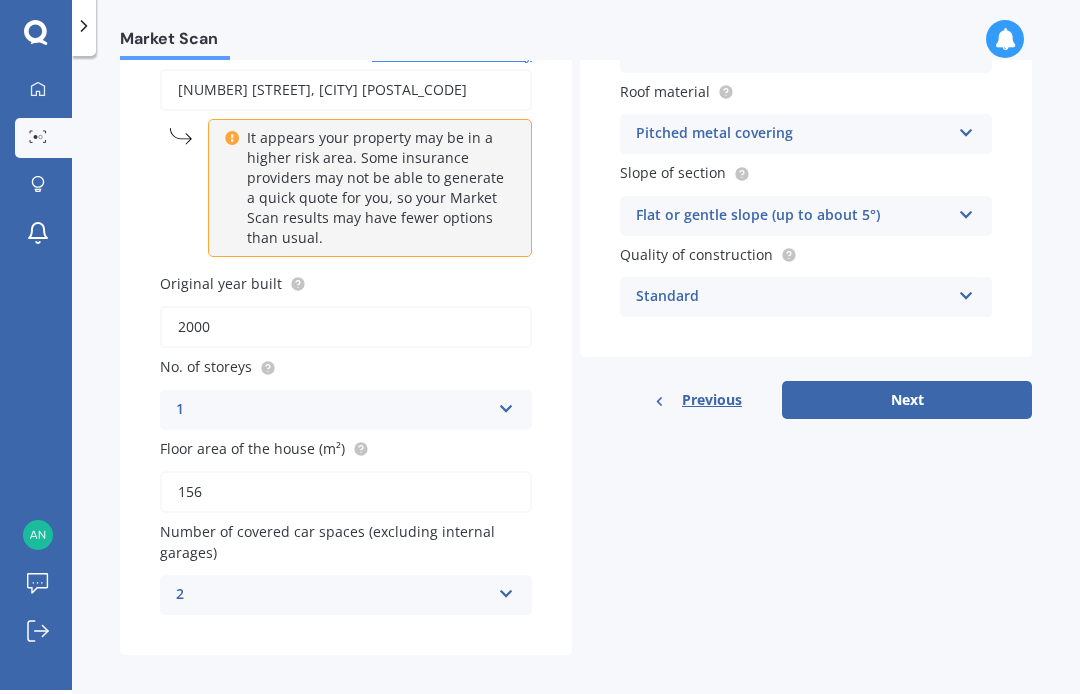 click on "Next" at bounding box center (907, 400) 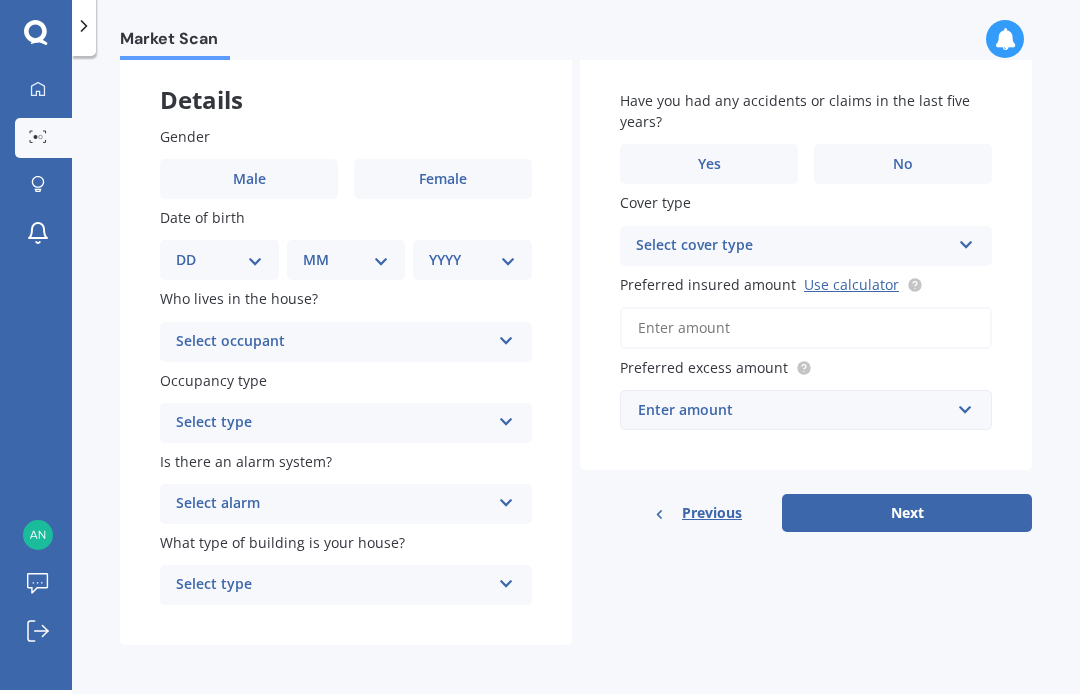 scroll, scrollTop: 103, scrollLeft: 0, axis: vertical 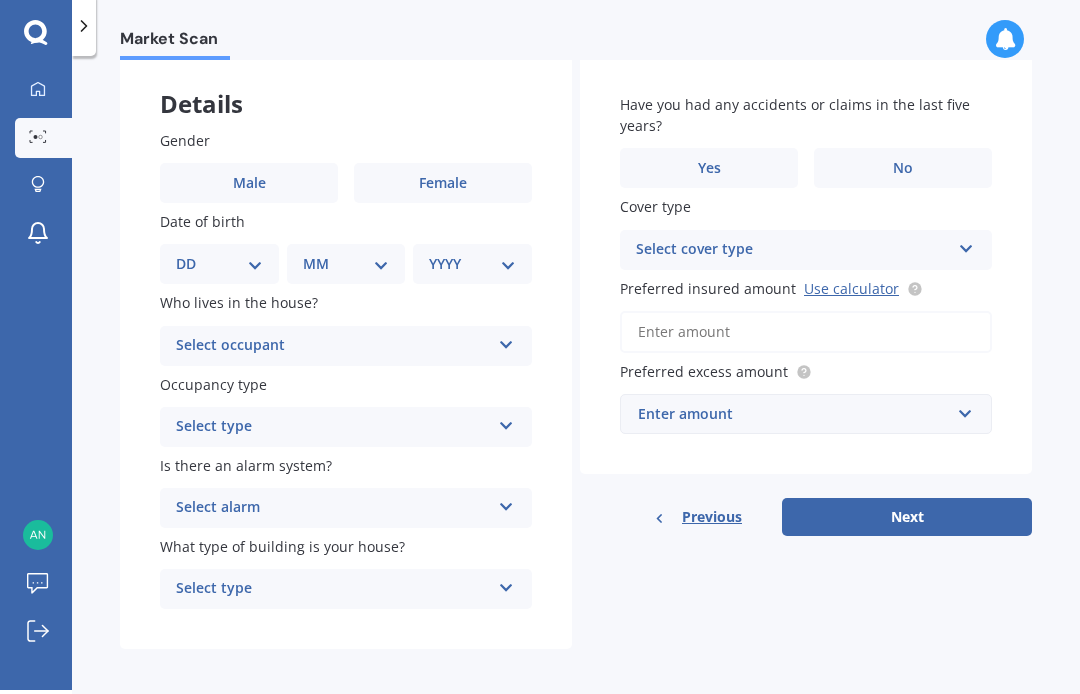 click at bounding box center (506, 503) 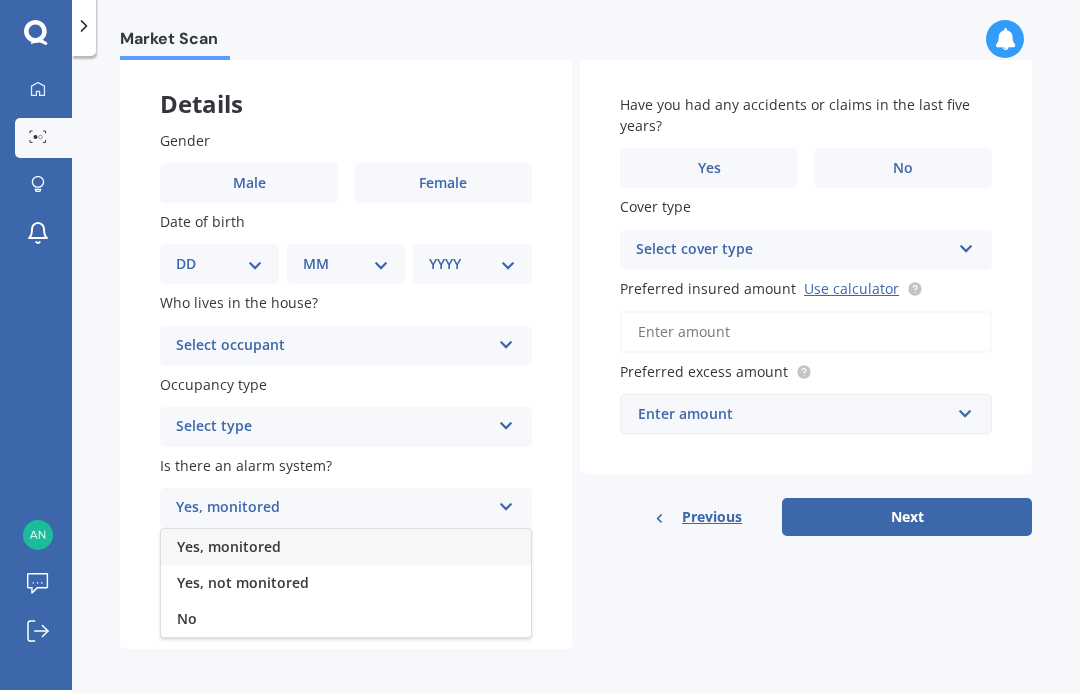 click on "Yes, monitored" at bounding box center [229, 546] 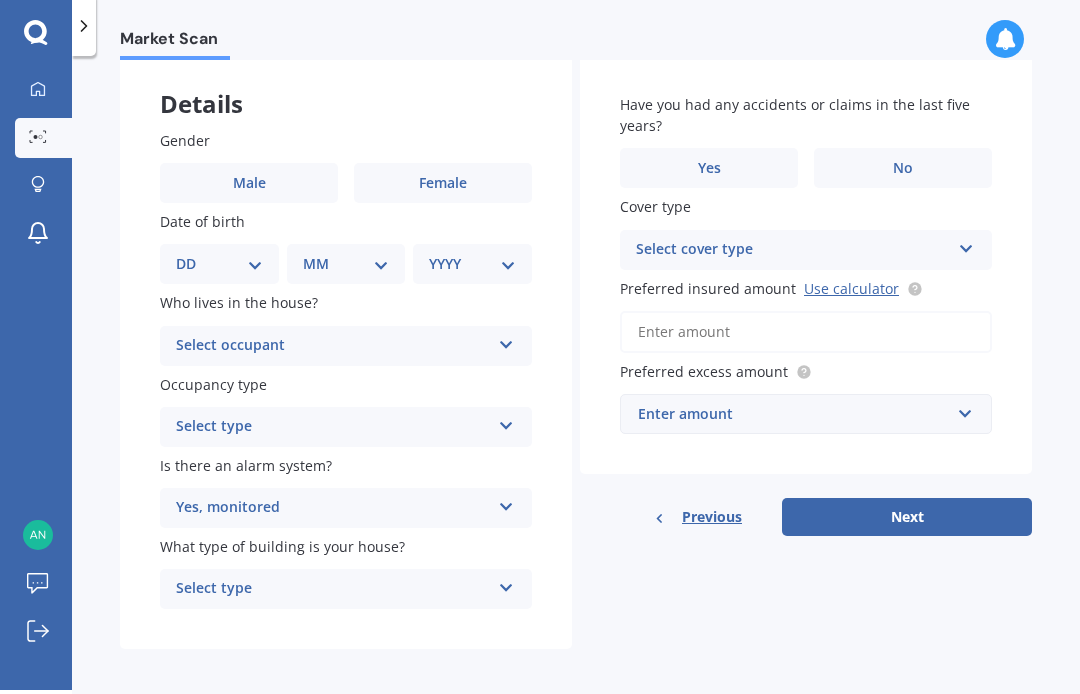click at bounding box center [506, 422] 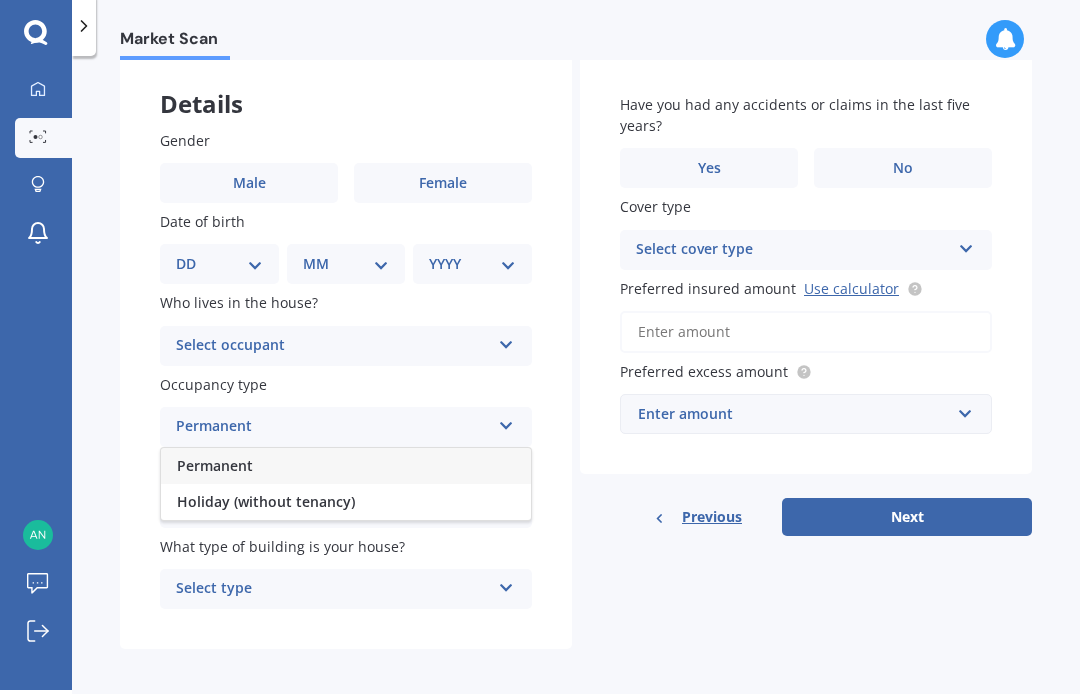 click on "Permanent" at bounding box center (215, 465) 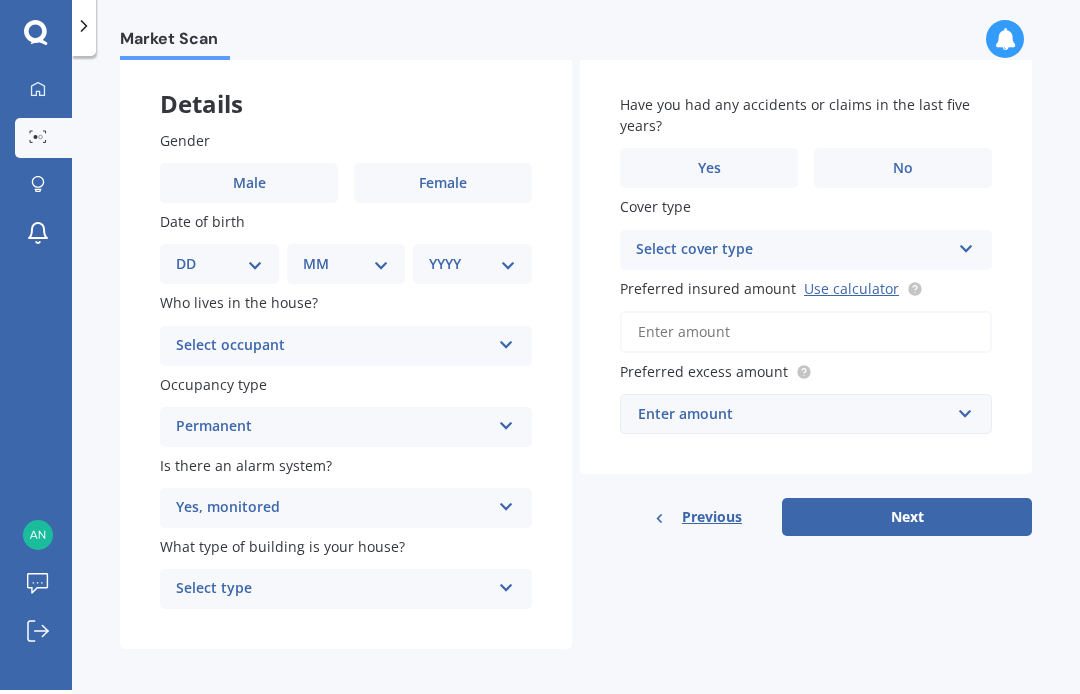click at bounding box center (506, 341) 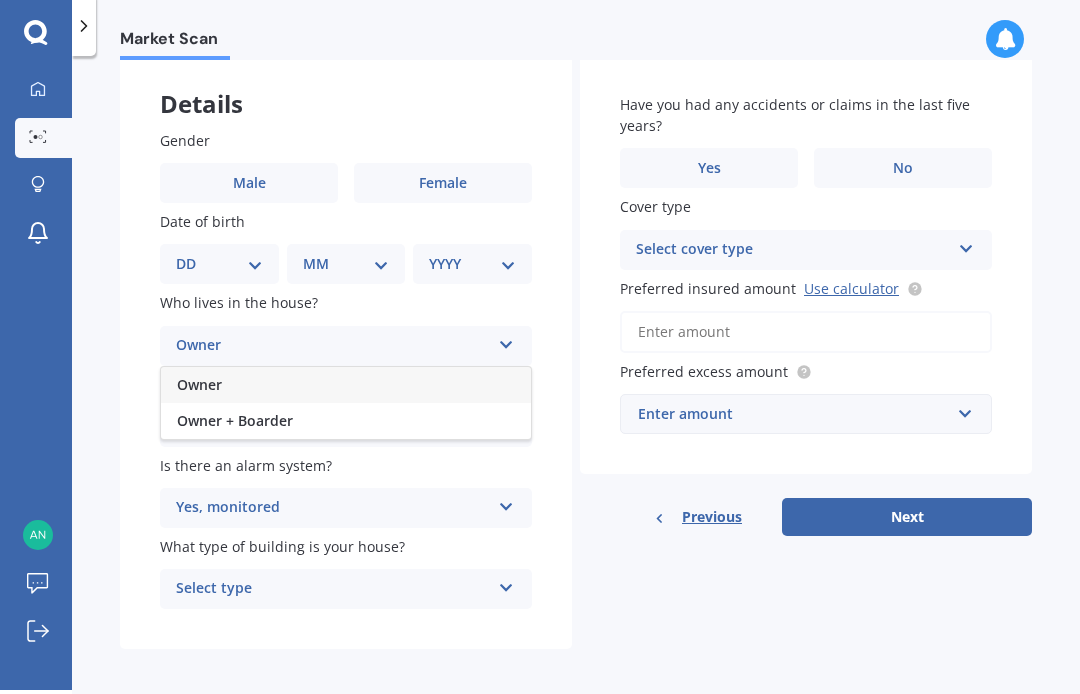 click on "Owner" at bounding box center (199, 384) 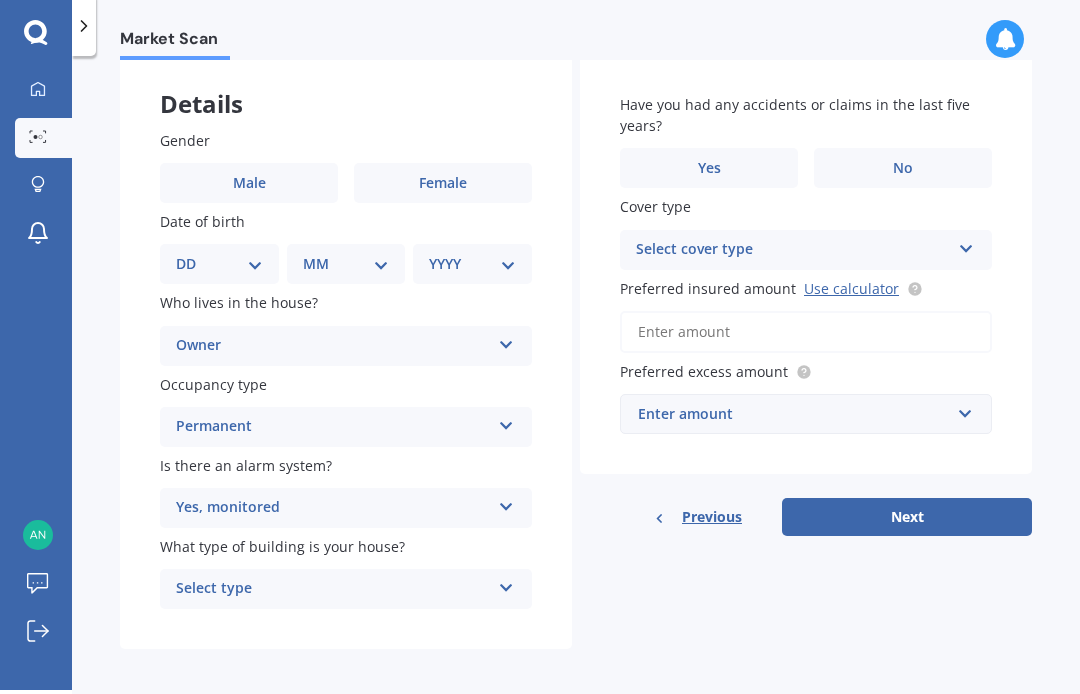 click on "DD 01 02 03 04 05 06 07 08 09 10 11 12 13 14 15 16 17 18 19 20 21 22 23 24 25 26 27 28 29 30 31" at bounding box center (219, 264) 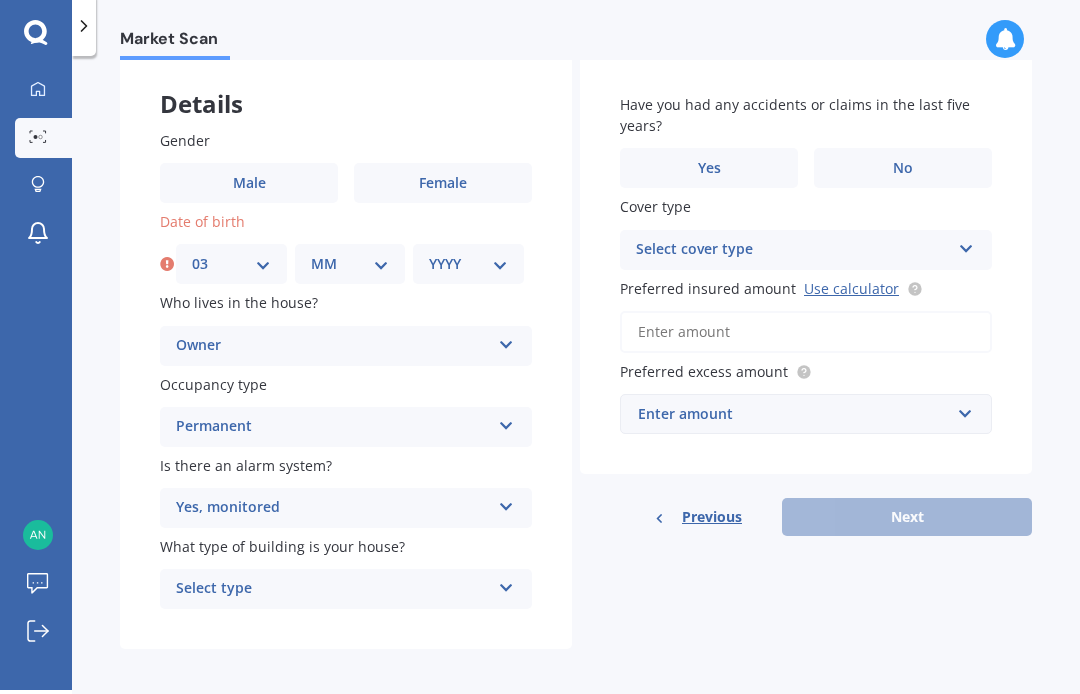 click on "MM 01 02 03 04 05 06 07 08 09 10 11 12" at bounding box center (350, 264) 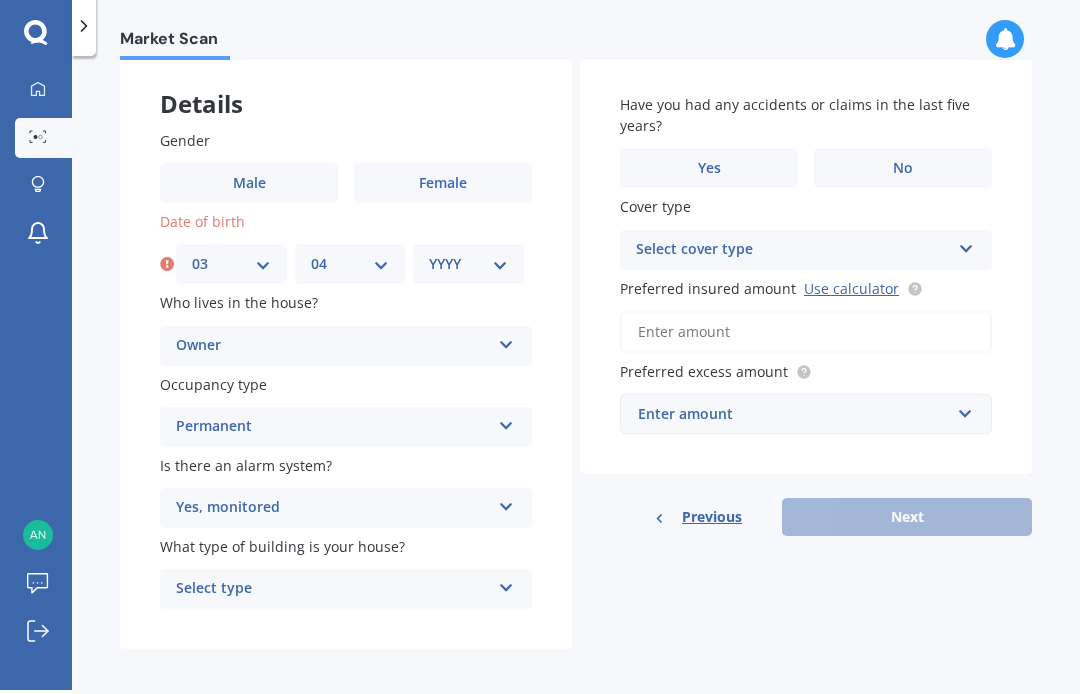click on "YYYY 2009 2008 2007 2006 2005 2004 2003 2002 2001 2000 1999 1998 1997 1996 1995 1994 1993 1992 1991 1990 1989 1988 1987 1986 1985 1984 1983 1982 1981 1980 1979 1978 1977 1976 1975 1974 1973 1972 1971 1970 1969 1968 1967 1966 1965 1964 1963 1962 1961 1960 1959 1958 1957 1956 1955 1954 1953 1952 1951 1950 1949 1948 1947 1946 1945 1944 1943 1942 1941 1940 1939 1938 1937 1936 1935 1934 1933 1932 1931 1930 1929 1928 1927 1926 1925 1924 1923 1922 1921 1920 1919 1918 1917 1916 1915 1914 1913 1912 1911 1910" at bounding box center [468, 264] 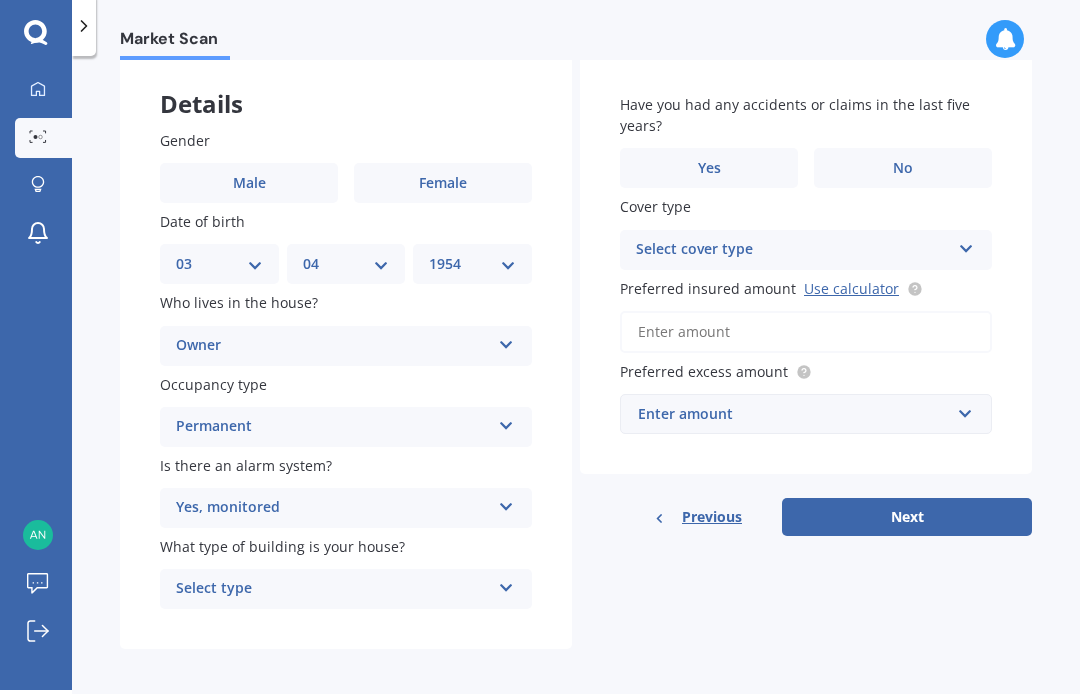 click on "No" at bounding box center (903, 168) 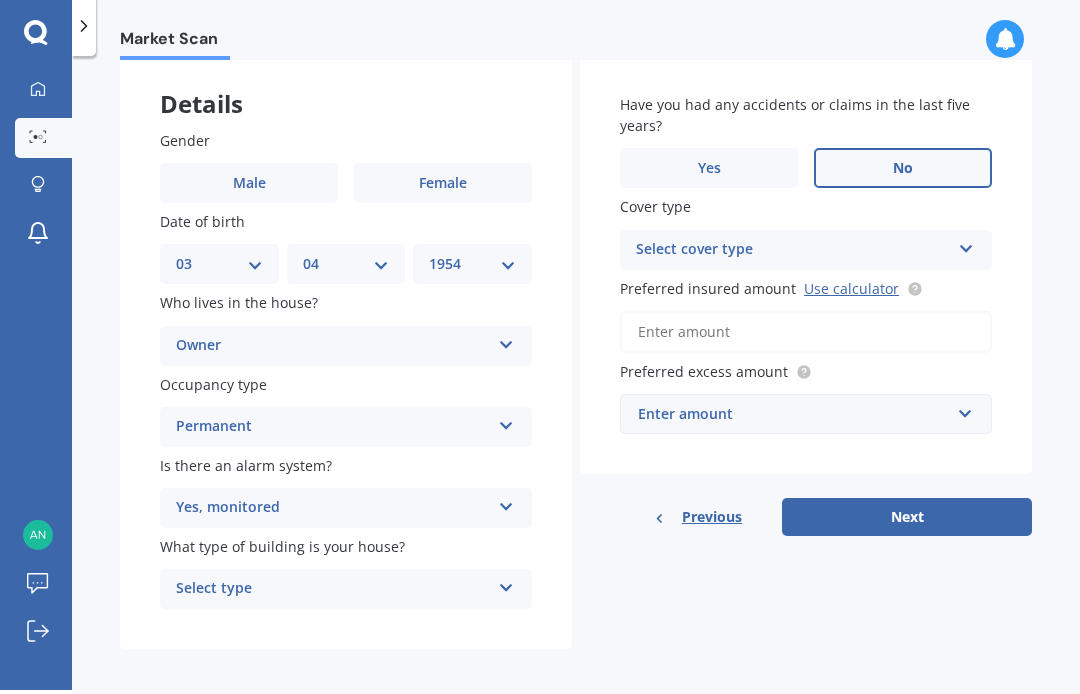 click at bounding box center [966, 245] 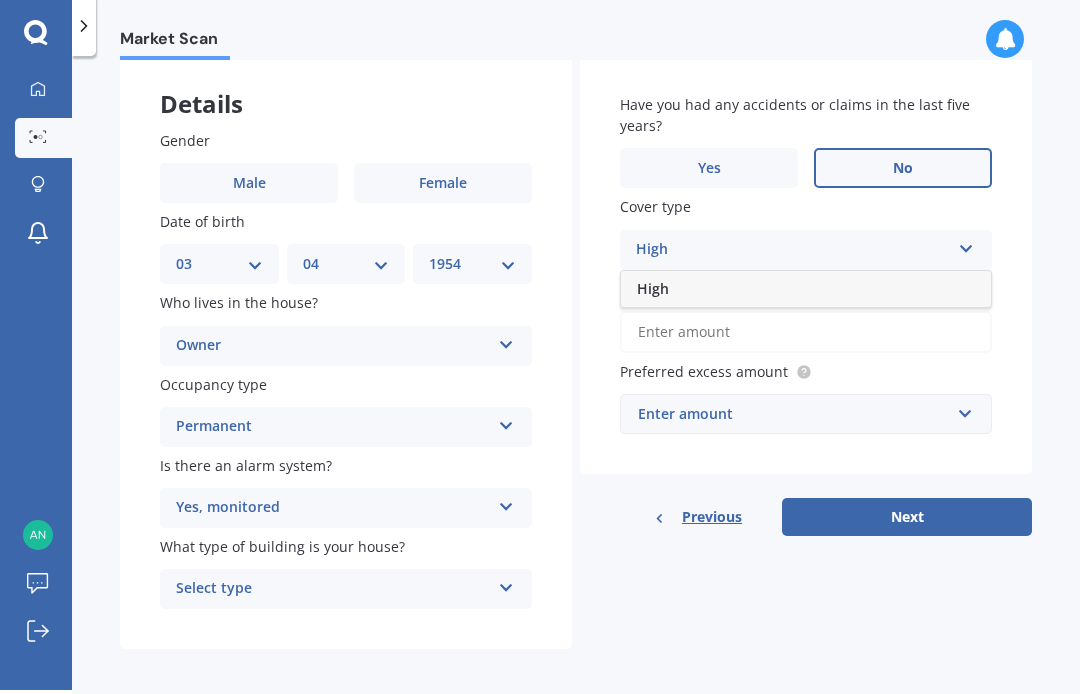 click on "High" at bounding box center [793, 250] 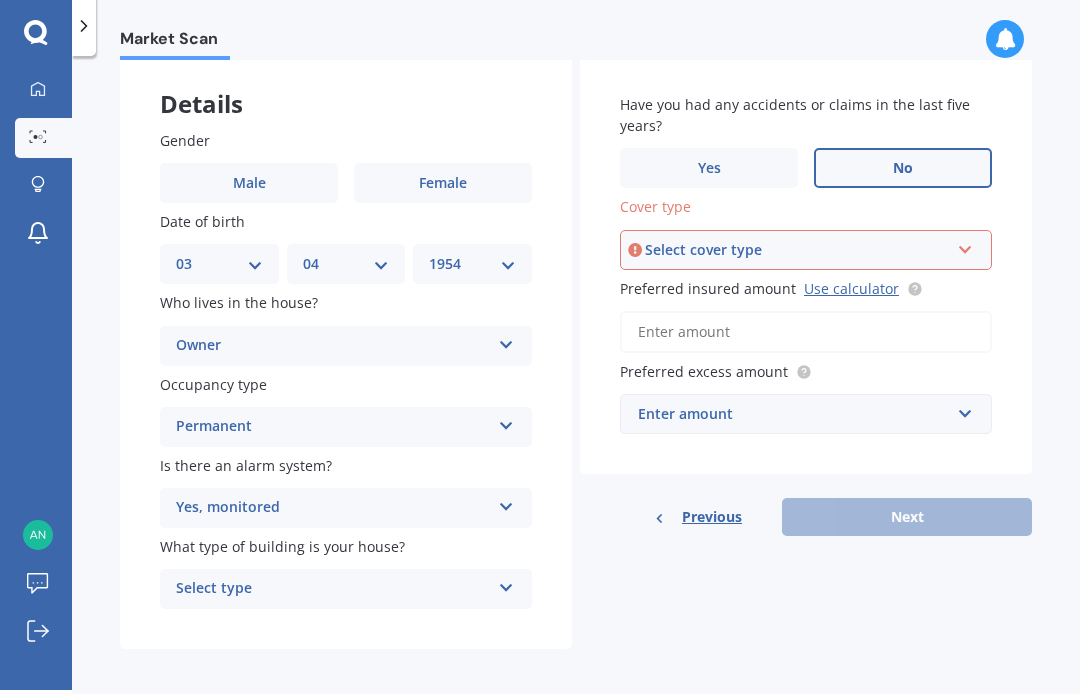 click at bounding box center (965, 246) 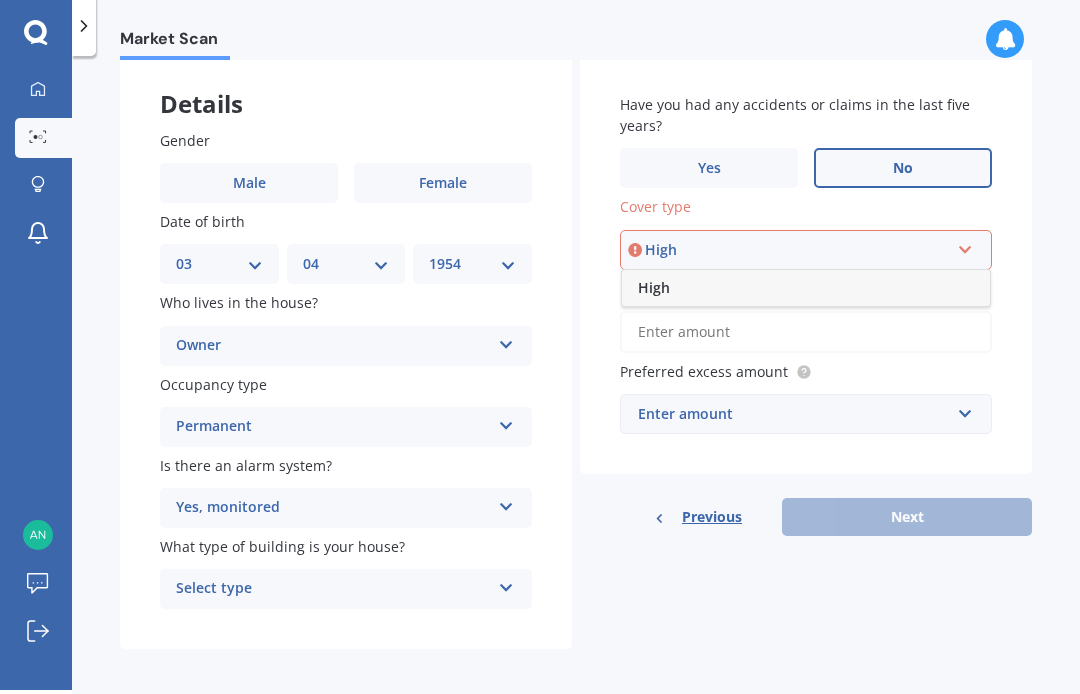 click on "High" at bounding box center (654, 287) 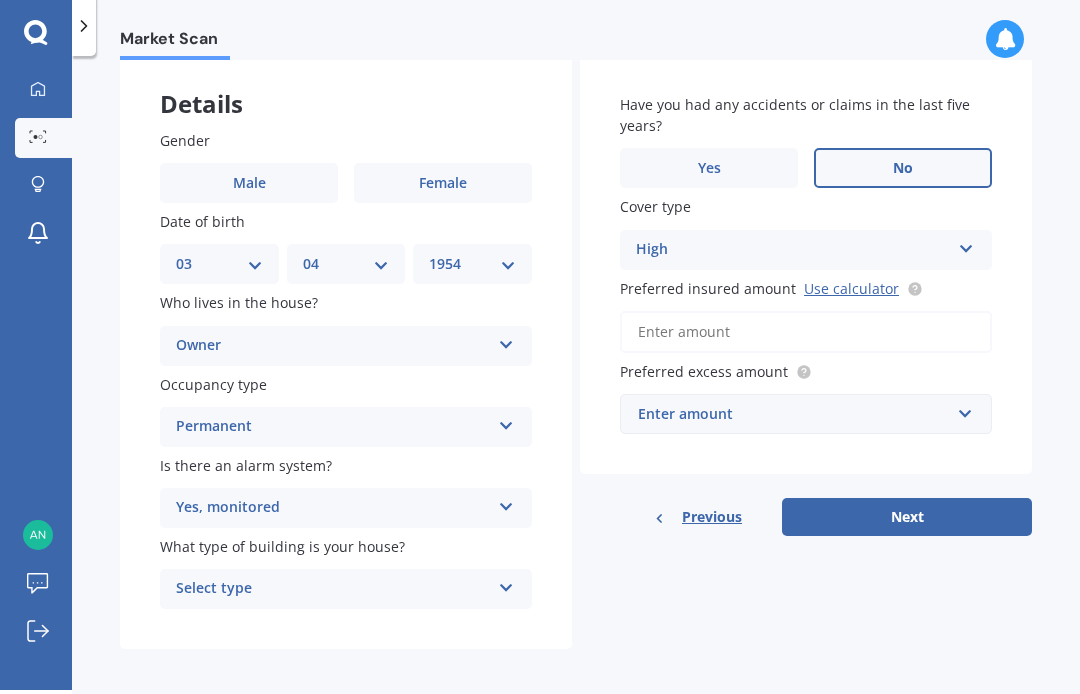 click on "Preferred insured amount Use calculator" at bounding box center (806, 332) 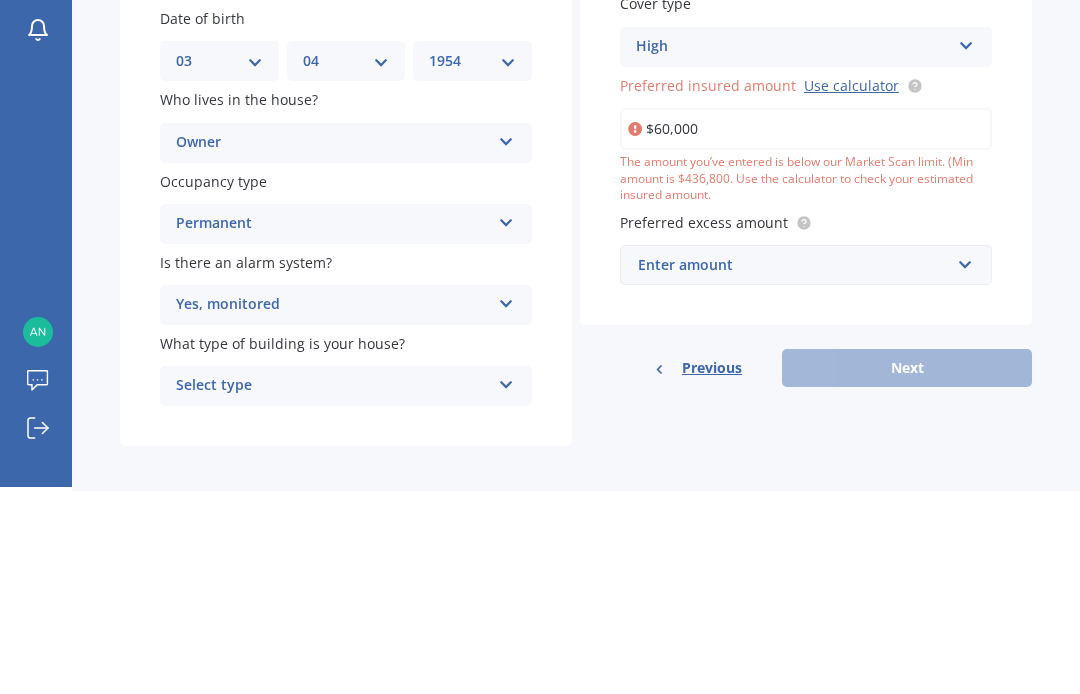 type on "$600,000" 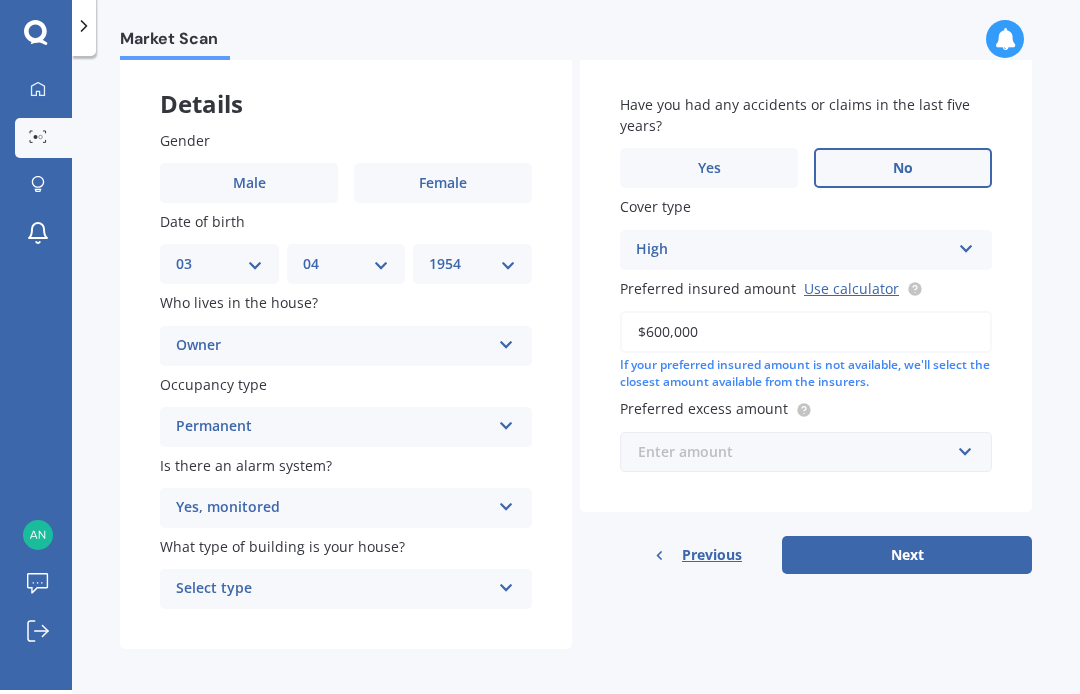 click at bounding box center (799, 452) 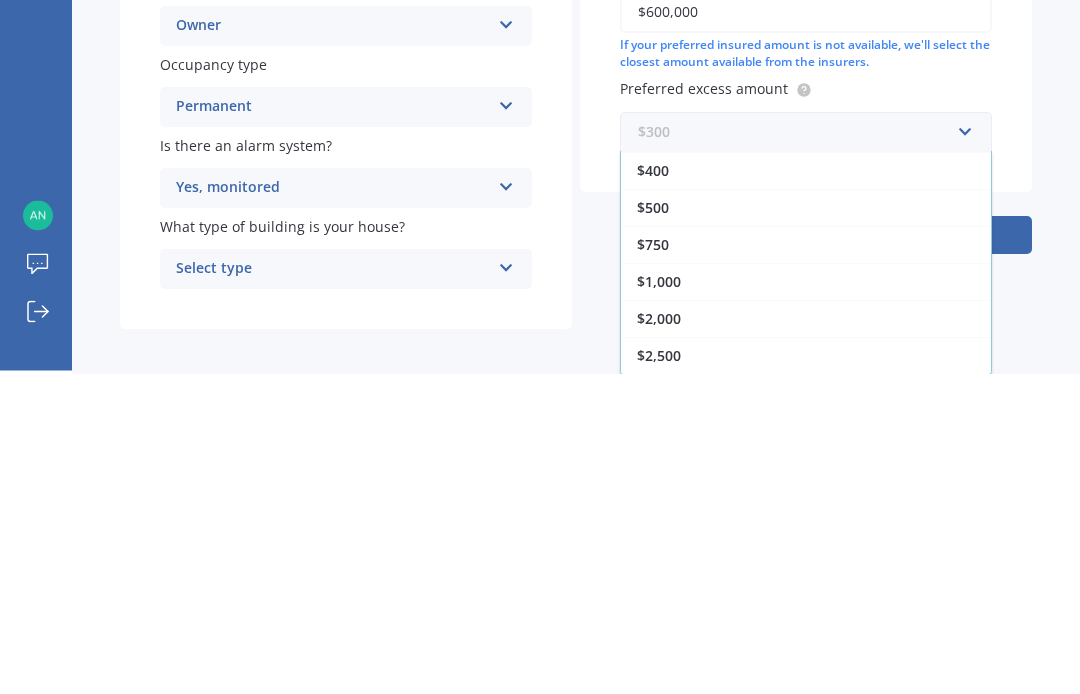 scroll, scrollTop: 36, scrollLeft: 0, axis: vertical 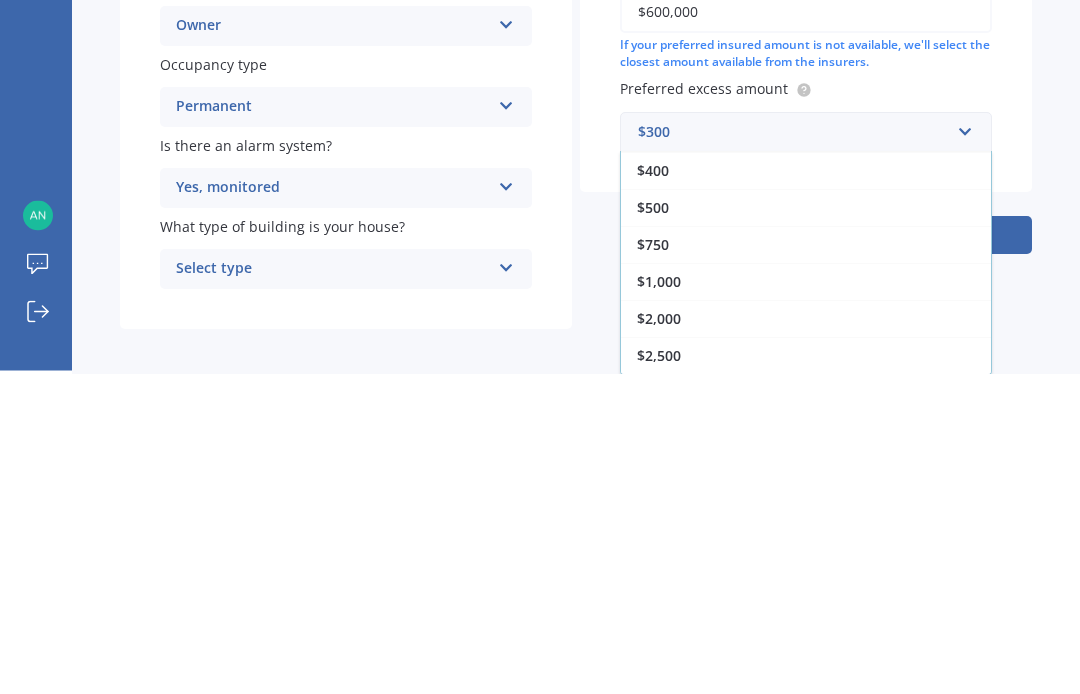 click on "$750" at bounding box center (653, 564) 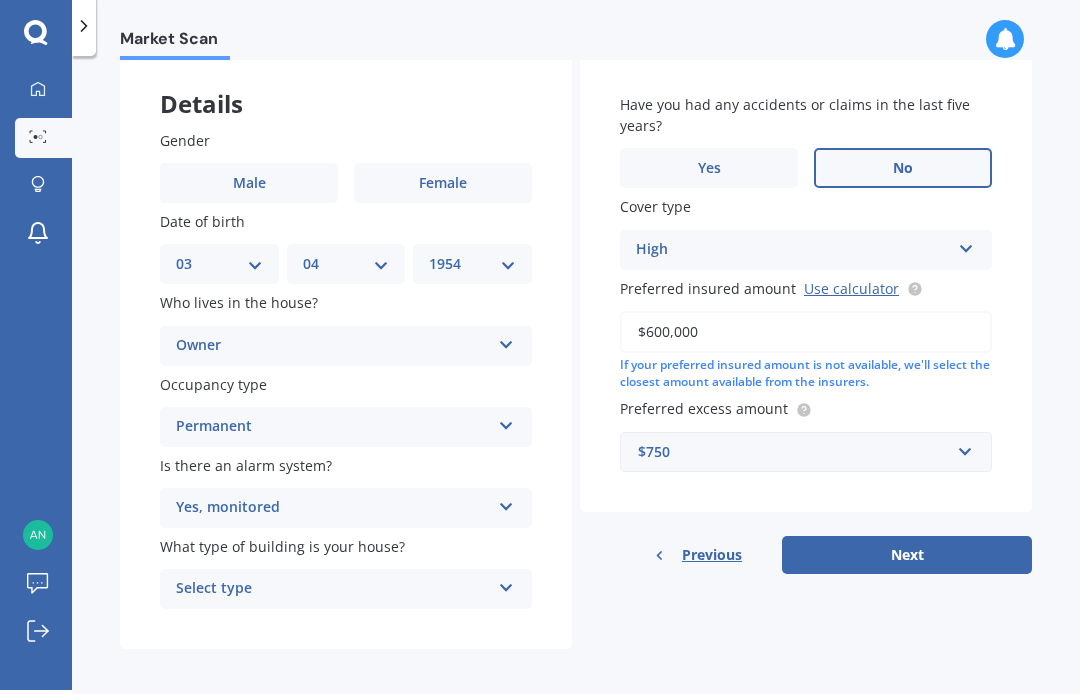 click on "Next" at bounding box center [907, 555] 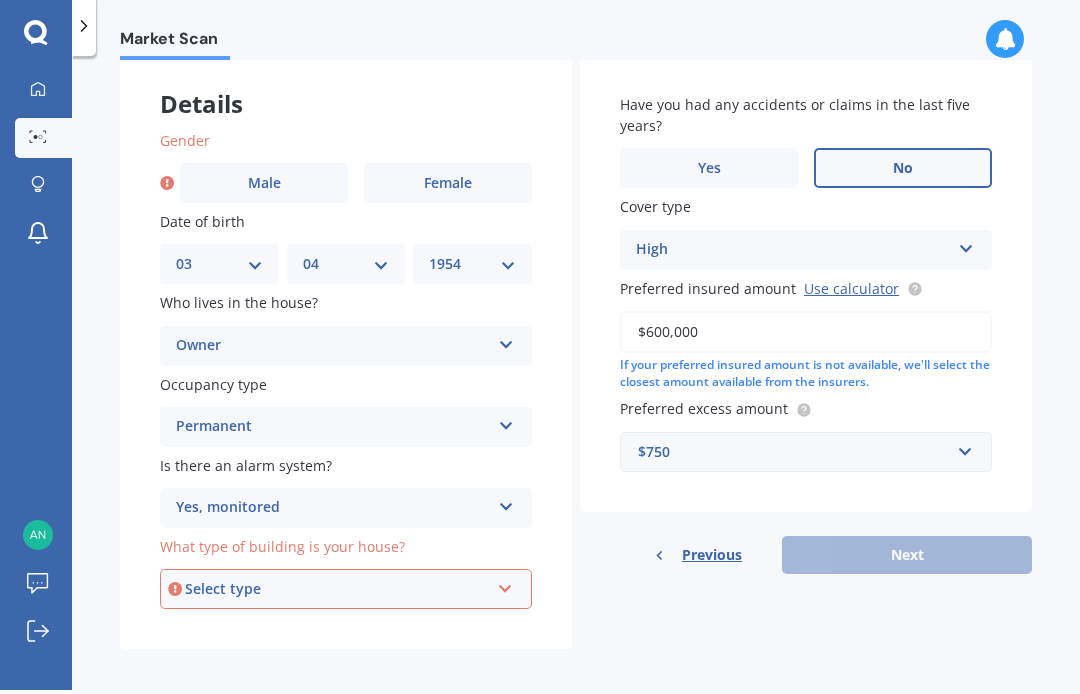 click at bounding box center (505, 585) 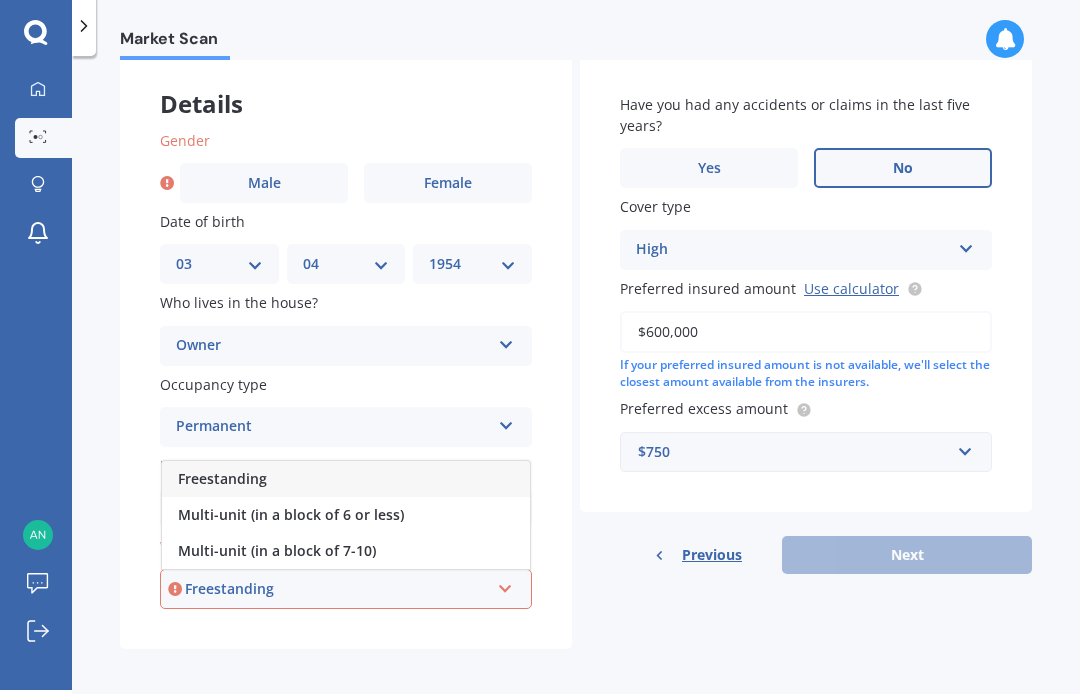 scroll, scrollTop: 103, scrollLeft: 0, axis: vertical 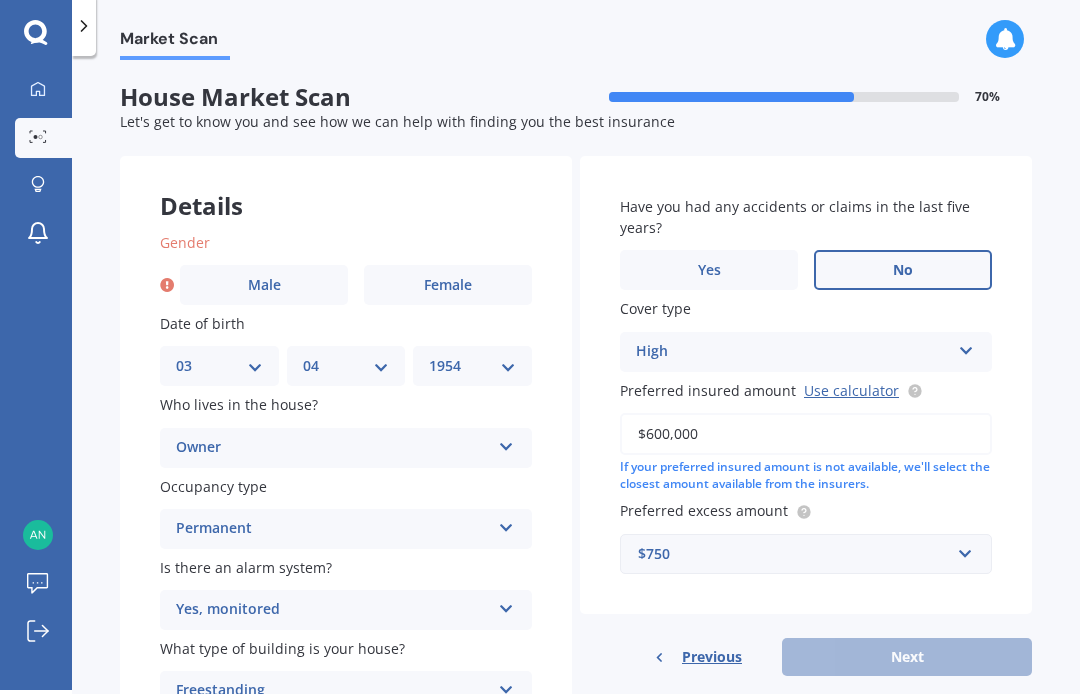 click on "Female" at bounding box center (448, 285) 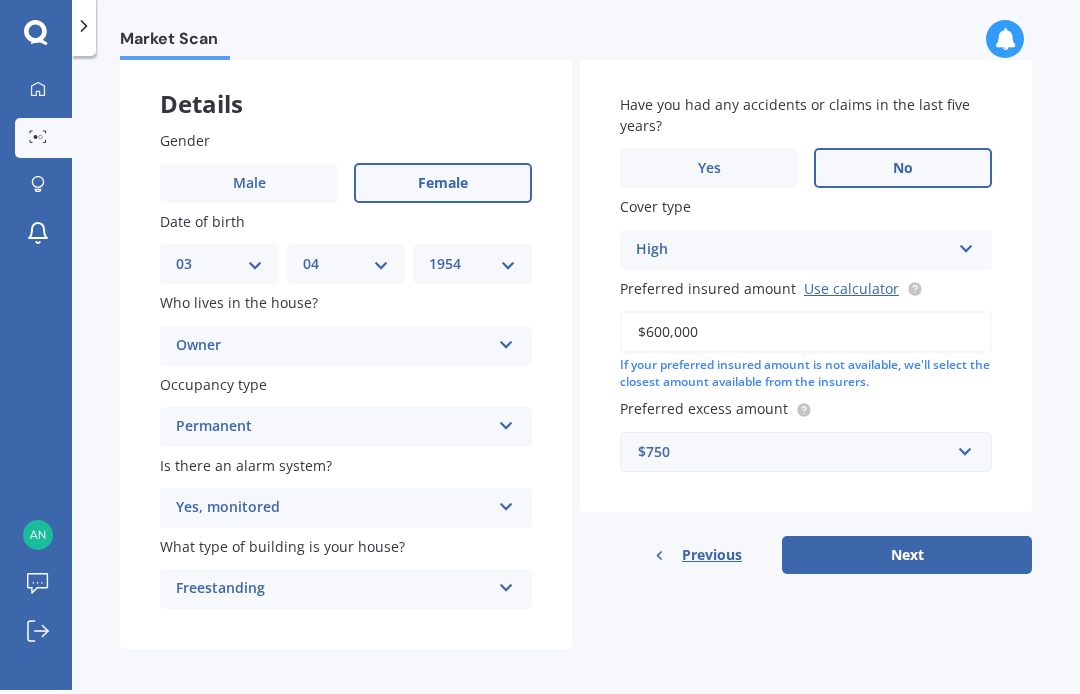 click on "Next" at bounding box center (907, 555) 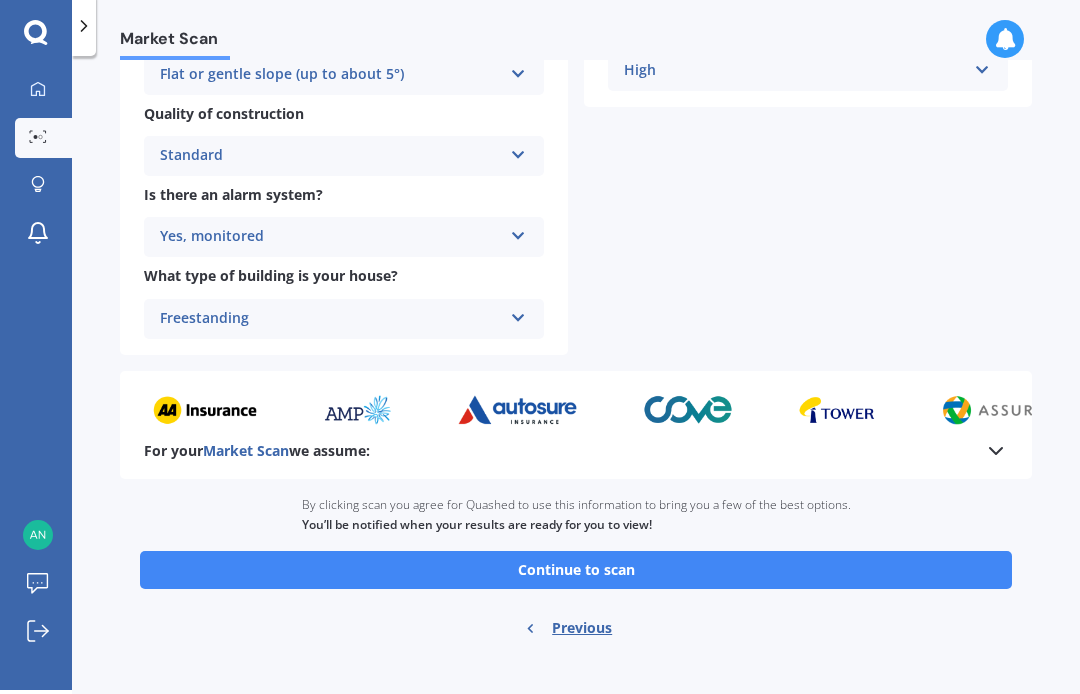 scroll, scrollTop: 725, scrollLeft: 0, axis: vertical 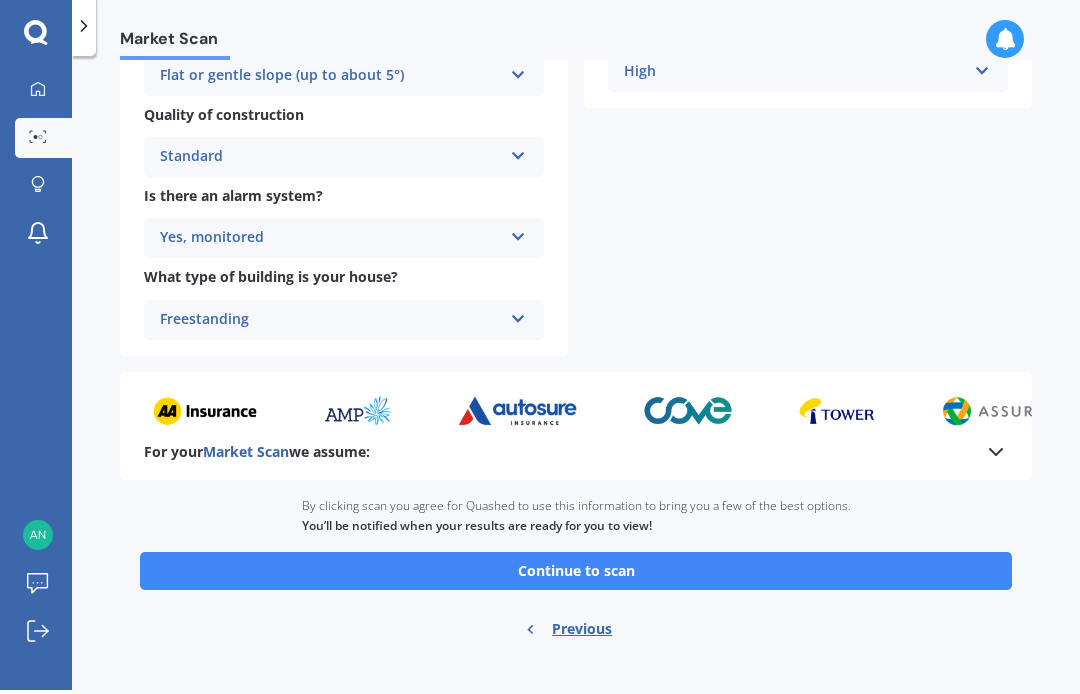 click on "Continue to scan" at bounding box center (576, 571) 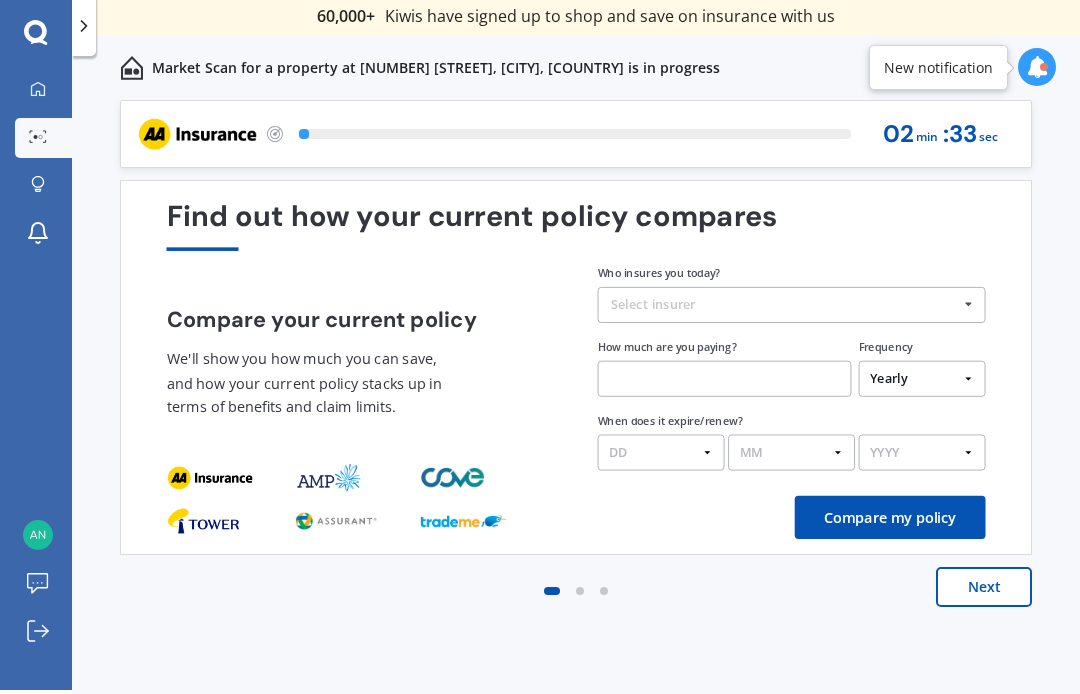 scroll, scrollTop: 0, scrollLeft: 0, axis: both 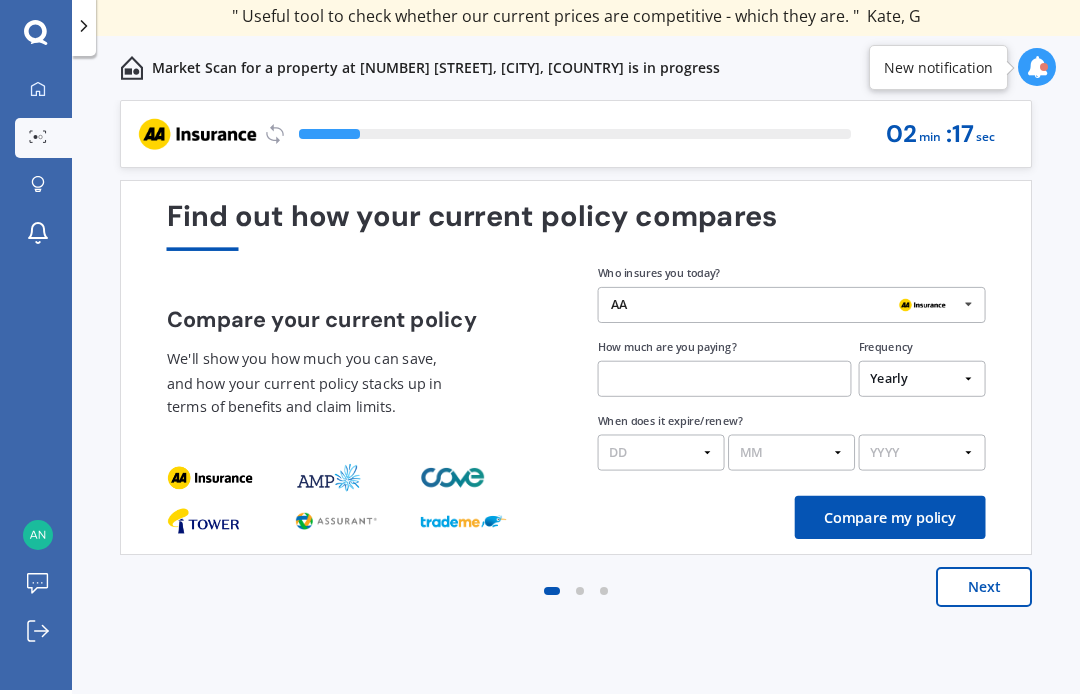 click on "AA" at bounding box center (784, 305) 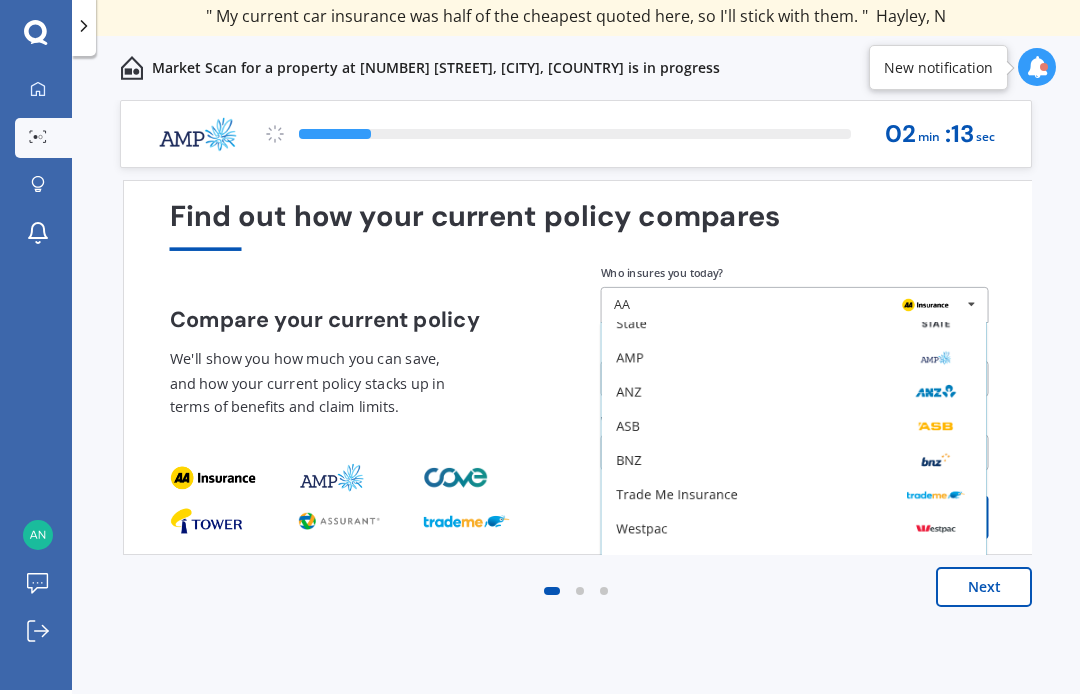 scroll, scrollTop: 131, scrollLeft: 0, axis: vertical 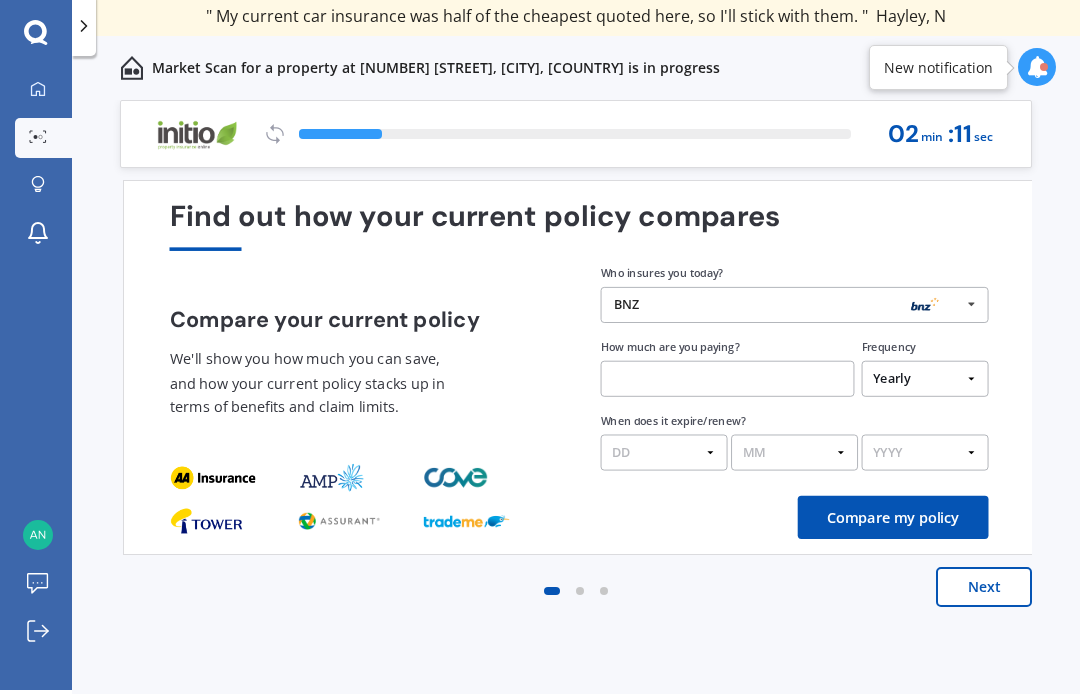 click at bounding box center (728, 379) 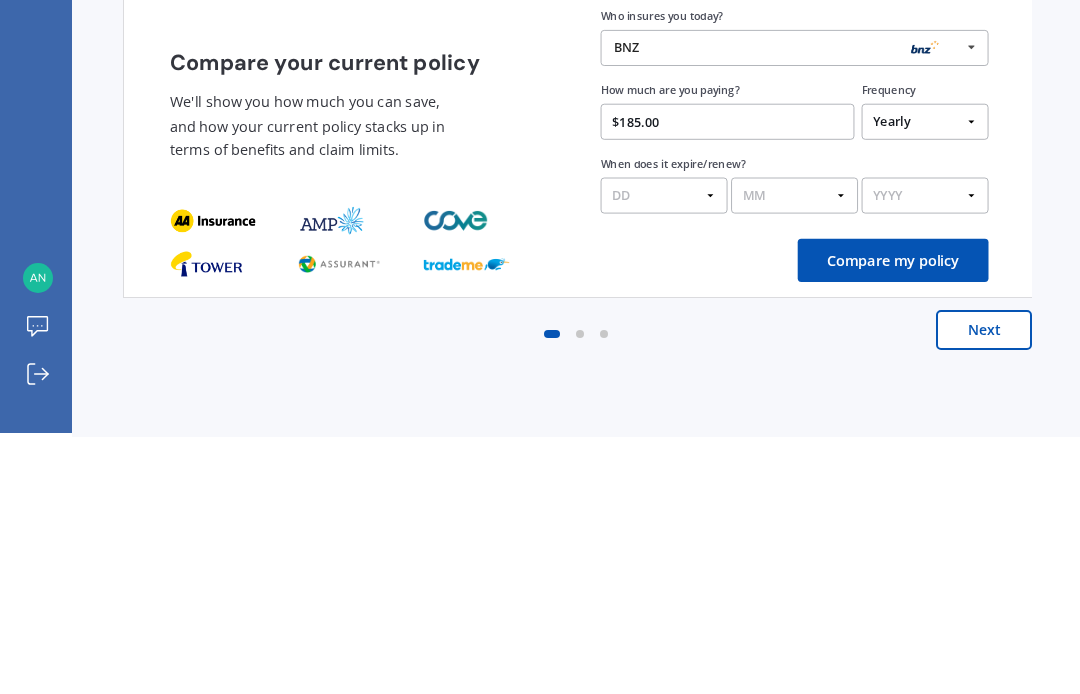 type on "$1,850.00" 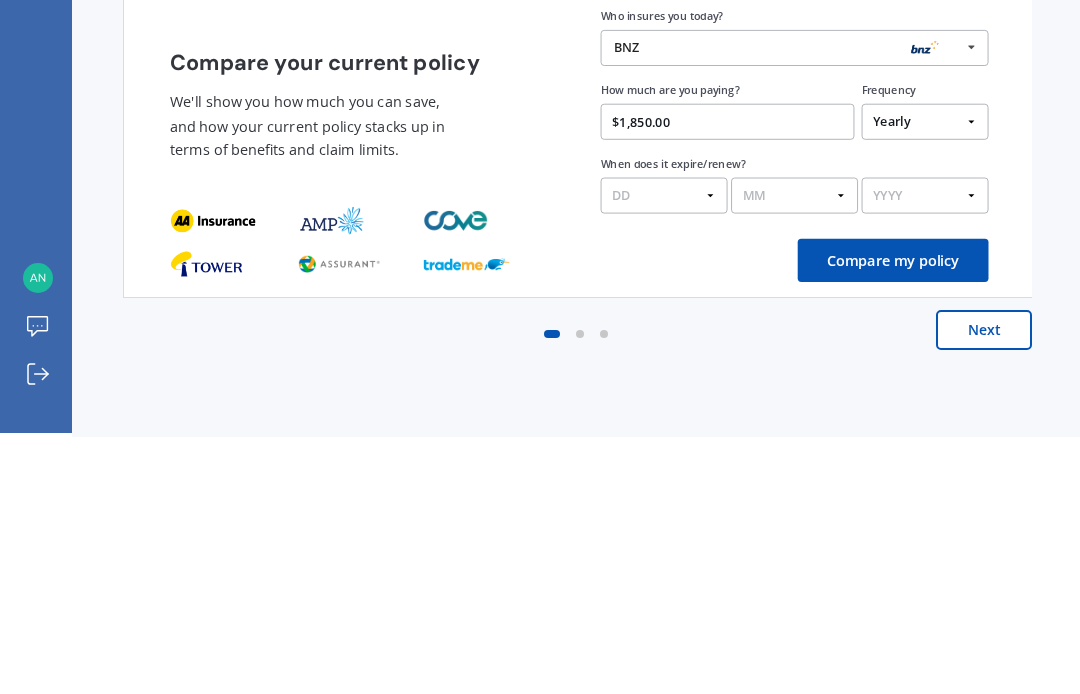 click on "DD 01 02 03 04 05 06 07 08 09 10 11 12 13 14 15 16 17 18 19 20 21 22 23 24 25 26 27 28 29 30 31" at bounding box center (664, 453) 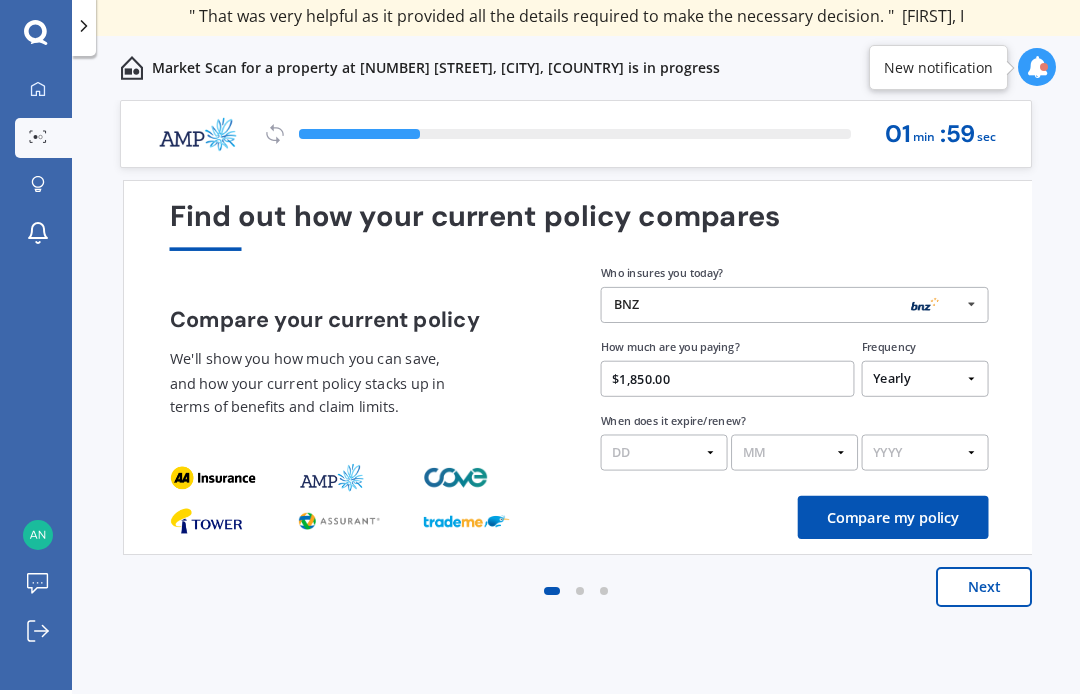 select on "05" 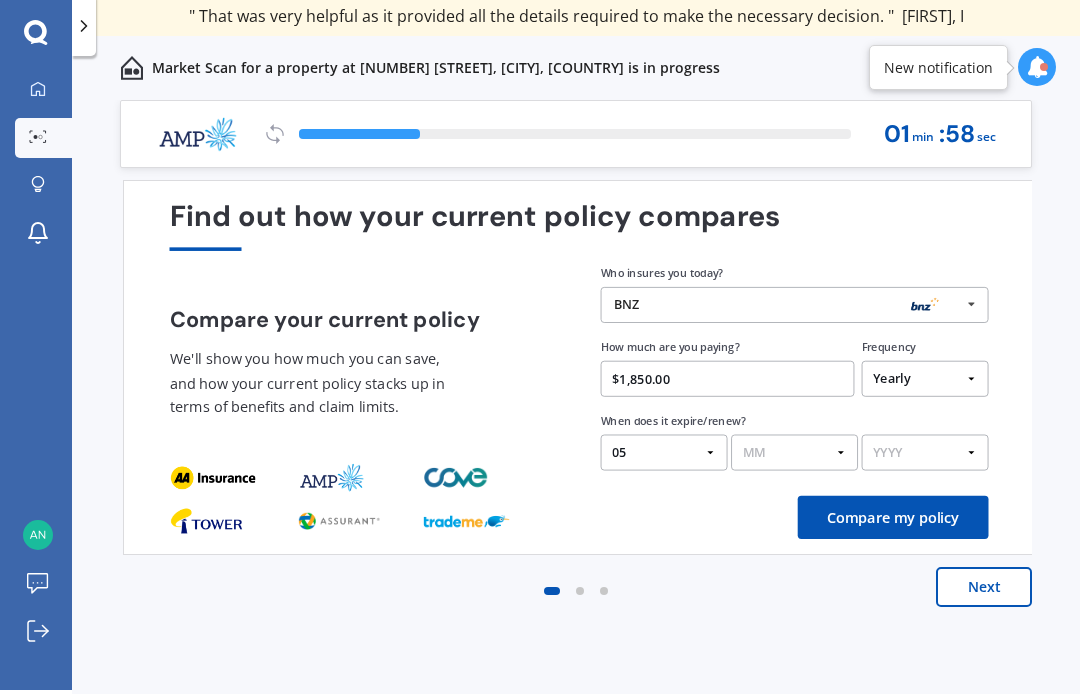click on "MM 01 02 03 04 05 06 07 08 09 10 11 12" at bounding box center (794, 453) 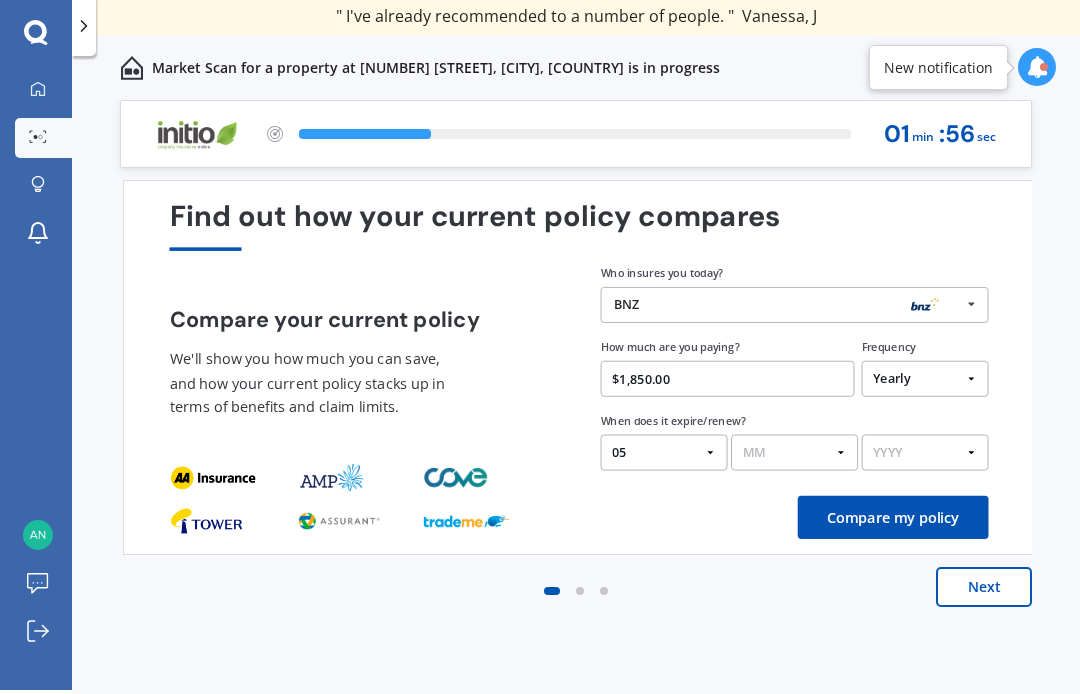 select on "08" 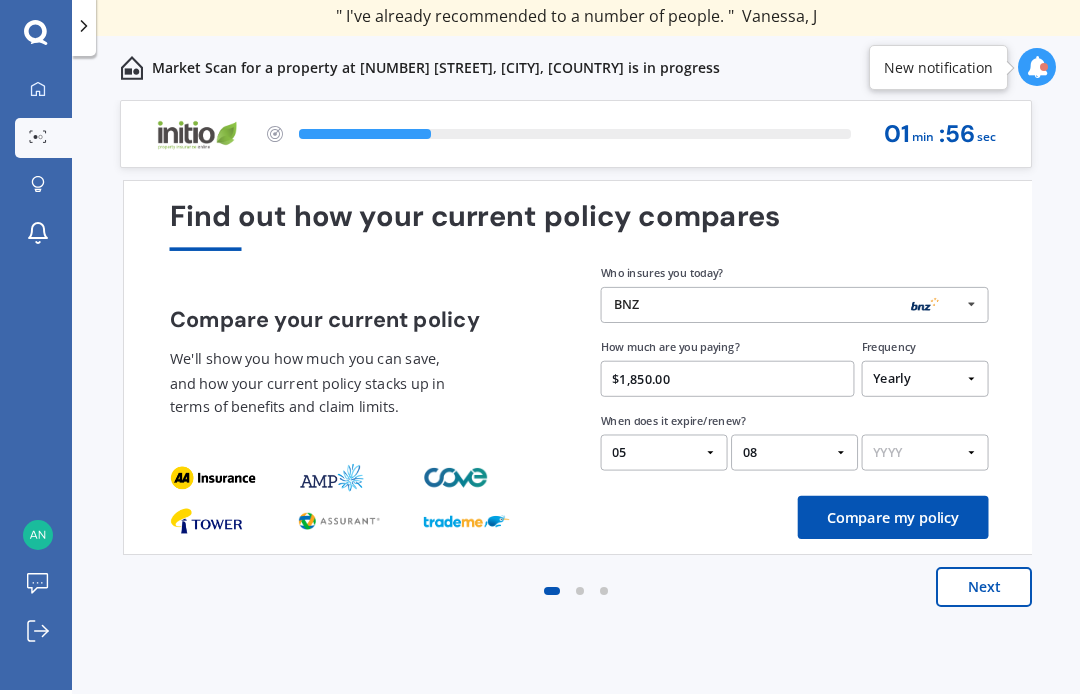 click on "YYYY 2026 2025 2024" at bounding box center [925, 453] 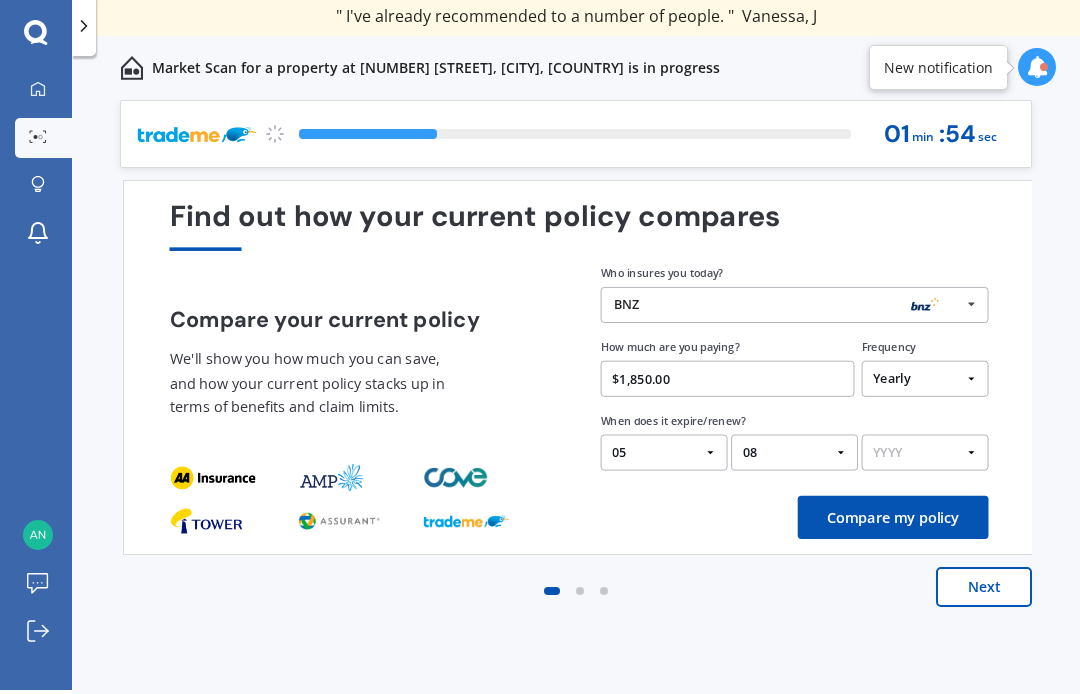 select on "2025" 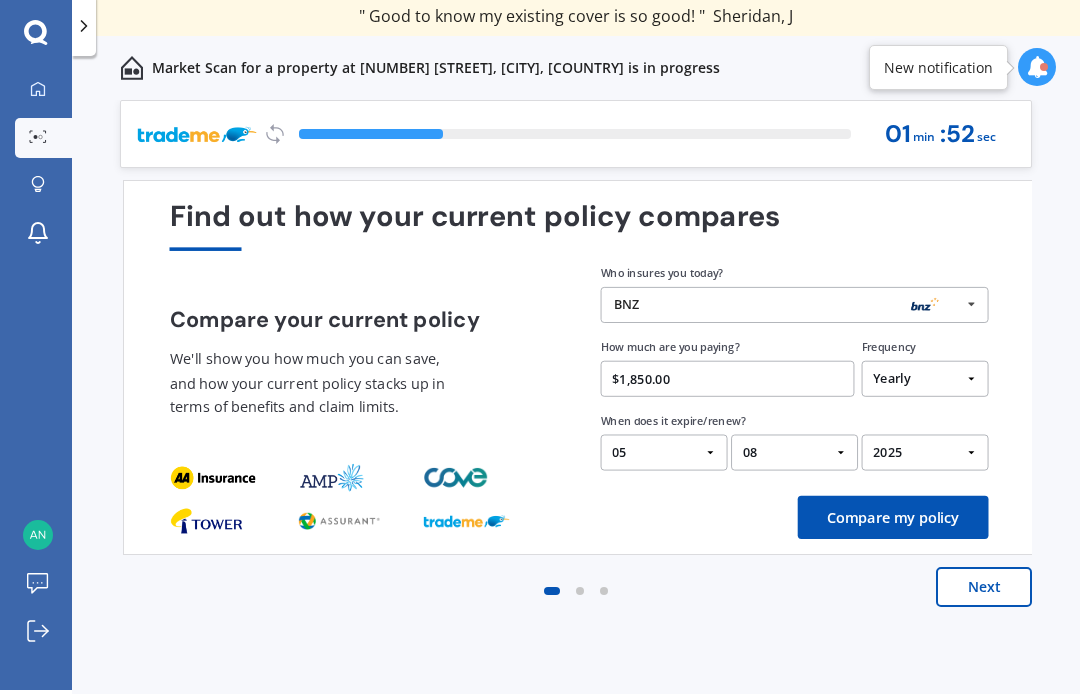 click on "Compare my policy" at bounding box center (893, 517) 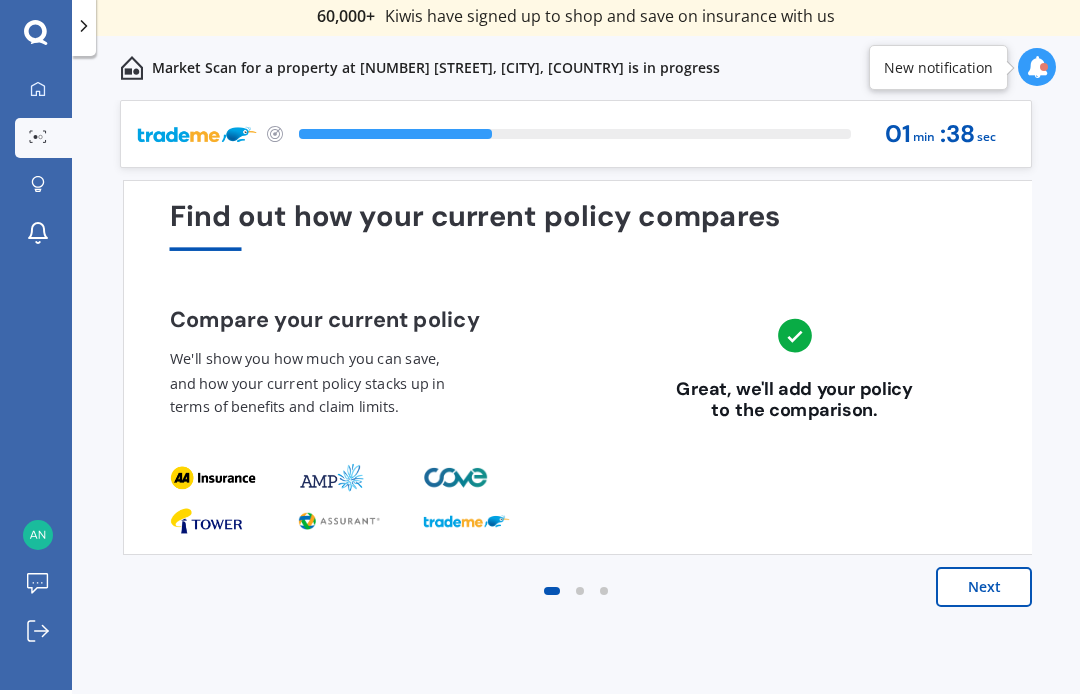 click on "Next" at bounding box center [984, 587] 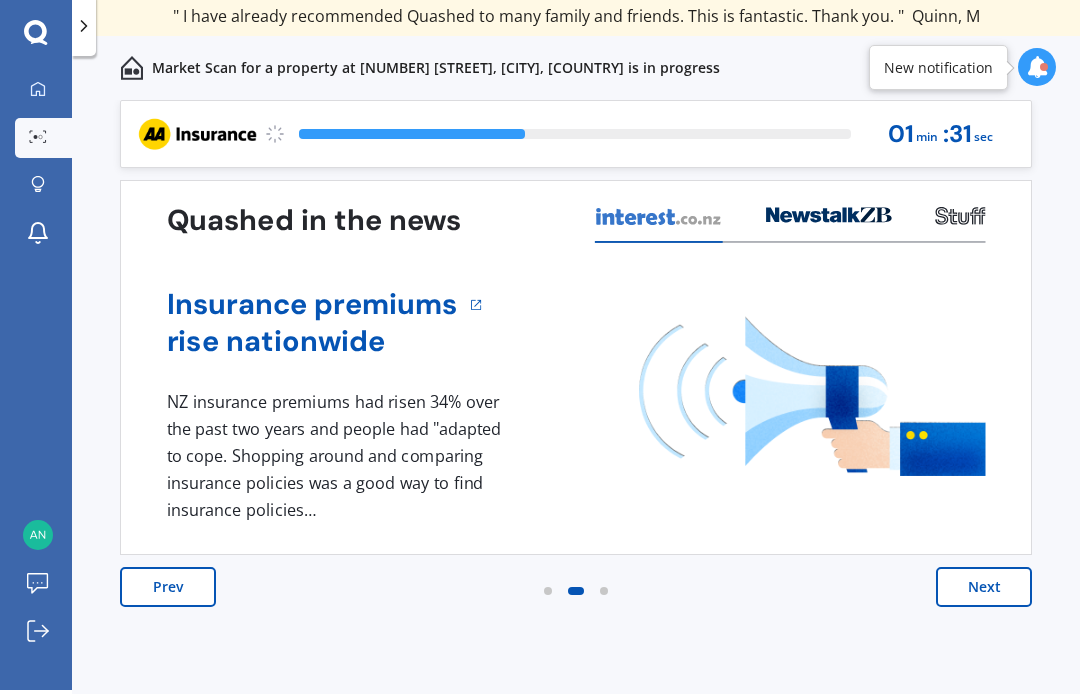 click on "Next" at bounding box center (984, 587) 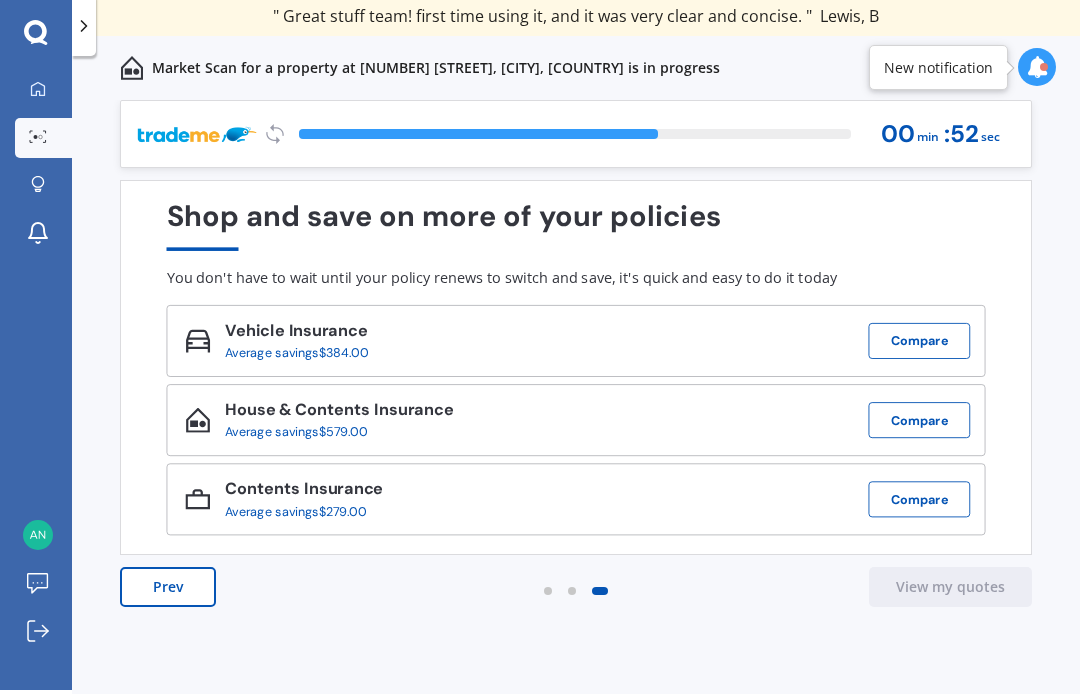 click on "Compare" at bounding box center (920, 420) 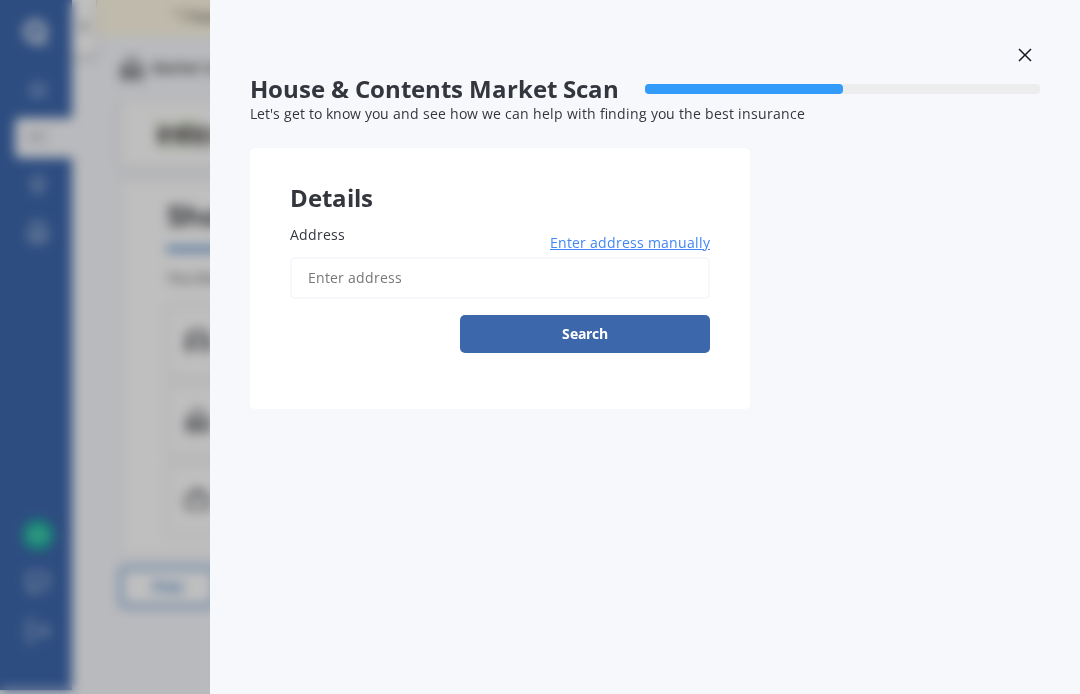 click on "Address" at bounding box center (500, 278) 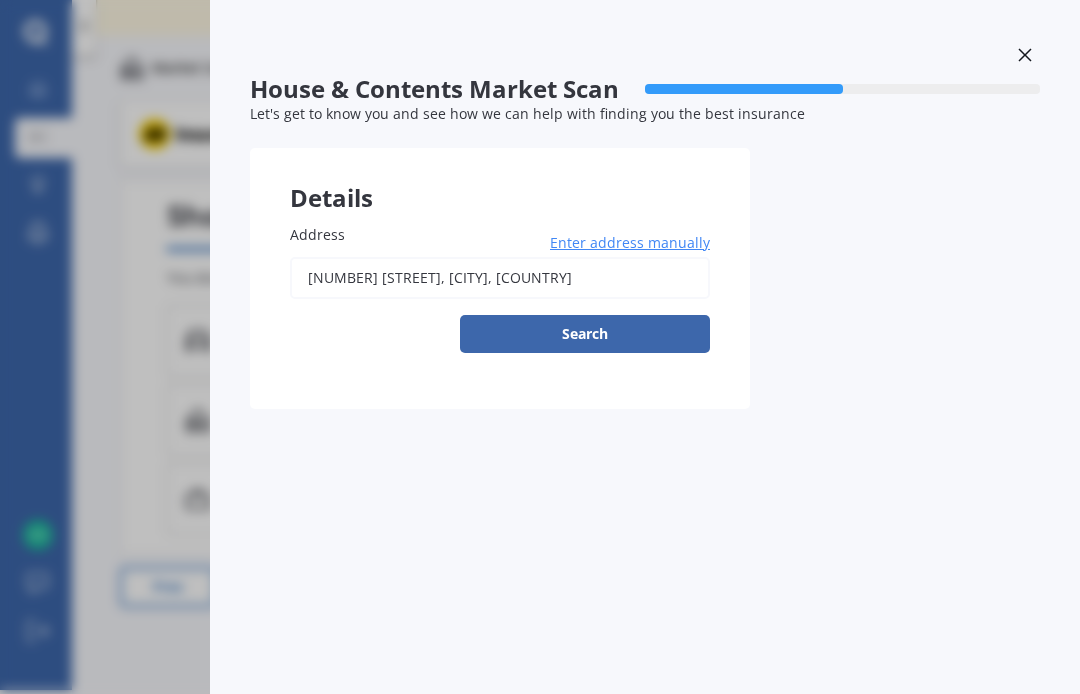 type on "[NUMBER] [STREET], [CITY] [POSTAL_CODE]" 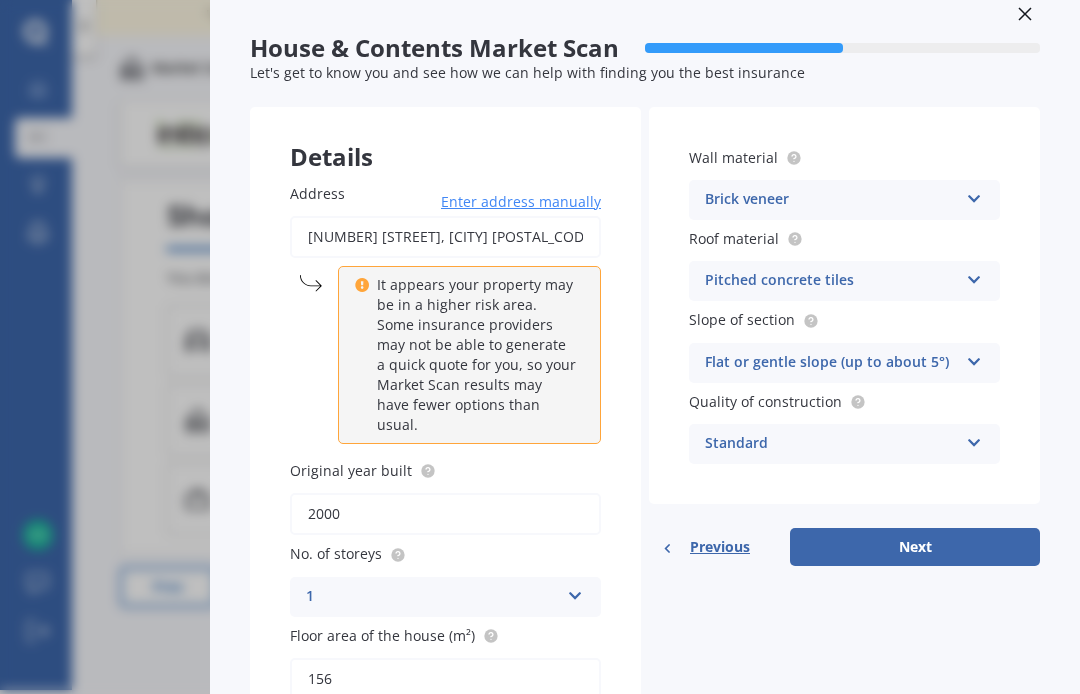 scroll, scrollTop: 28, scrollLeft: 0, axis: vertical 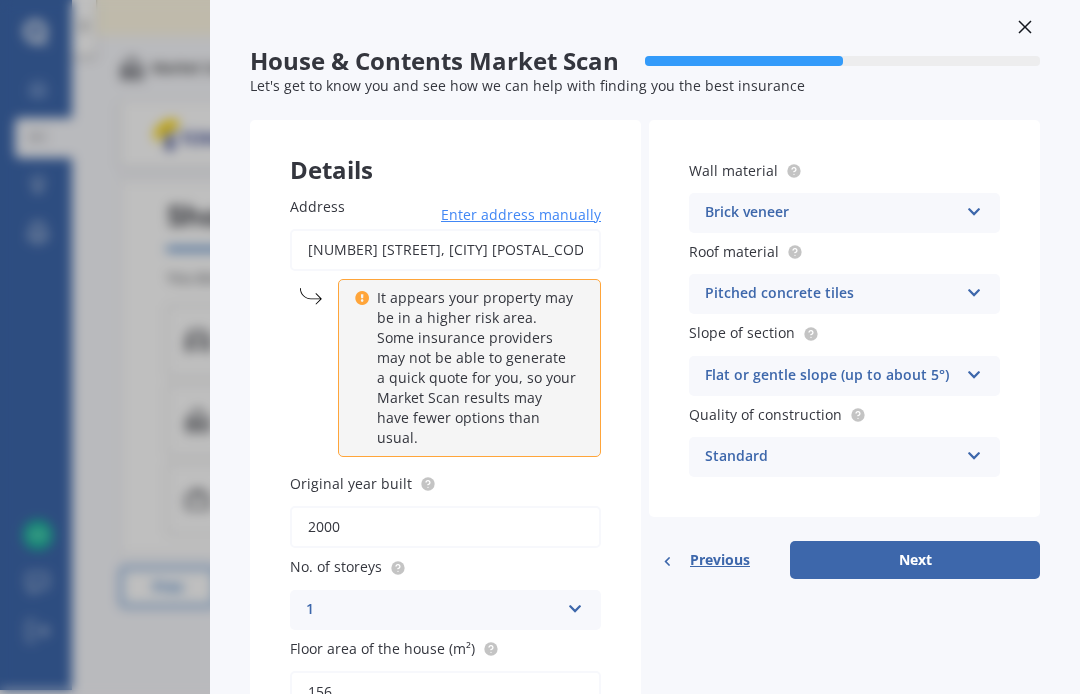 click on "Previous" at bounding box center (720, 560) 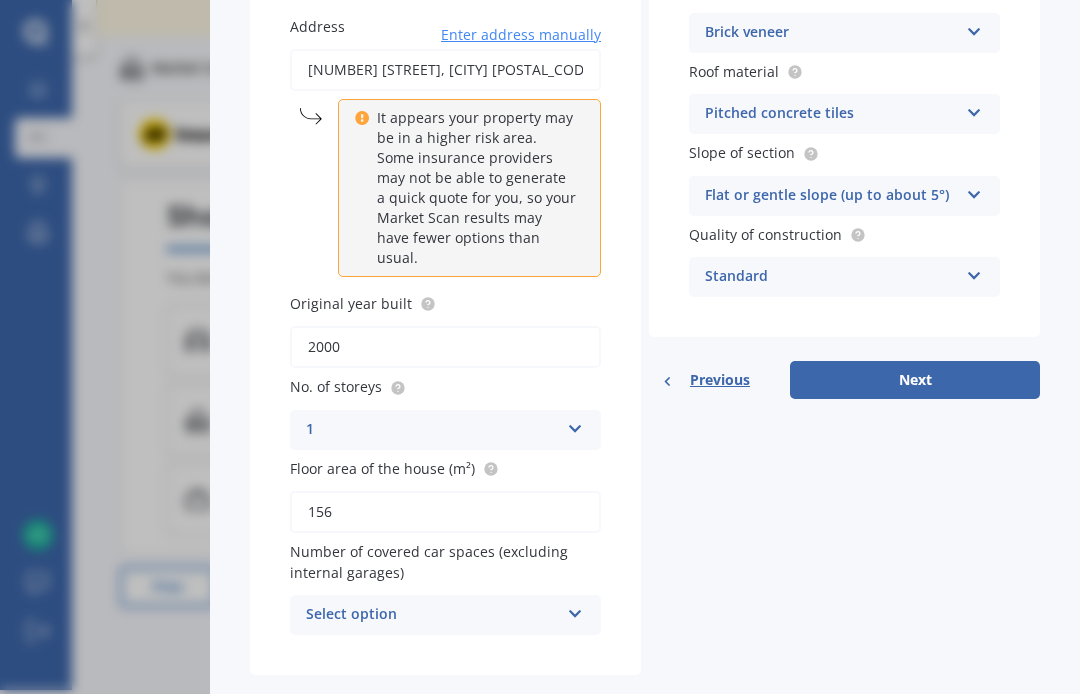 scroll, scrollTop: 207, scrollLeft: 0, axis: vertical 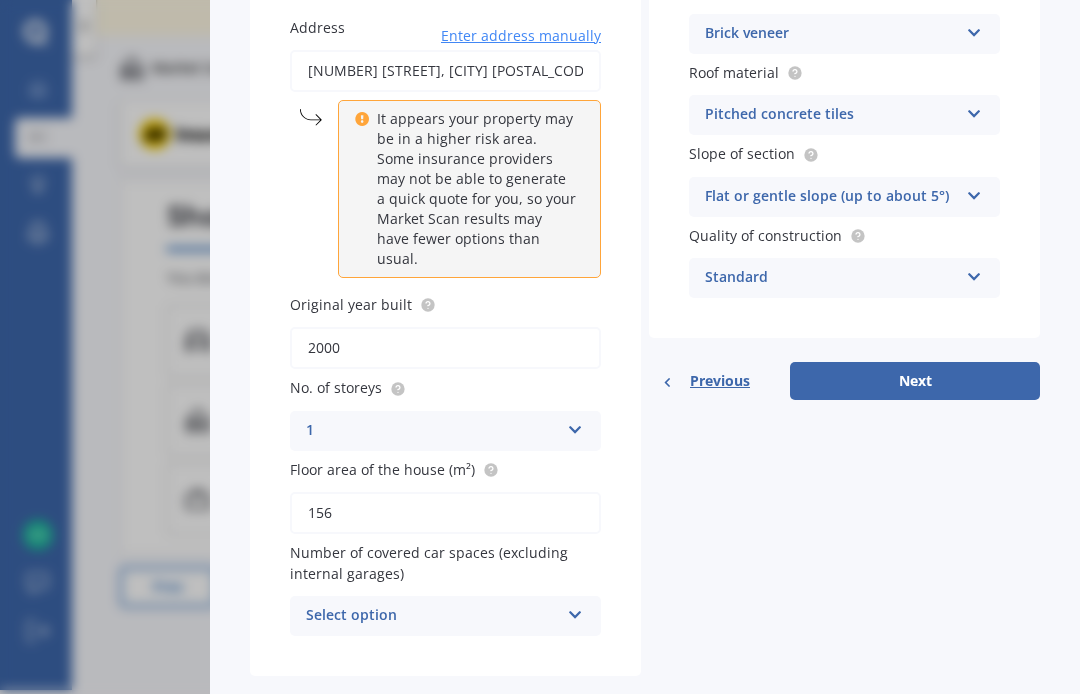 click on "Previous" at bounding box center (720, 381) 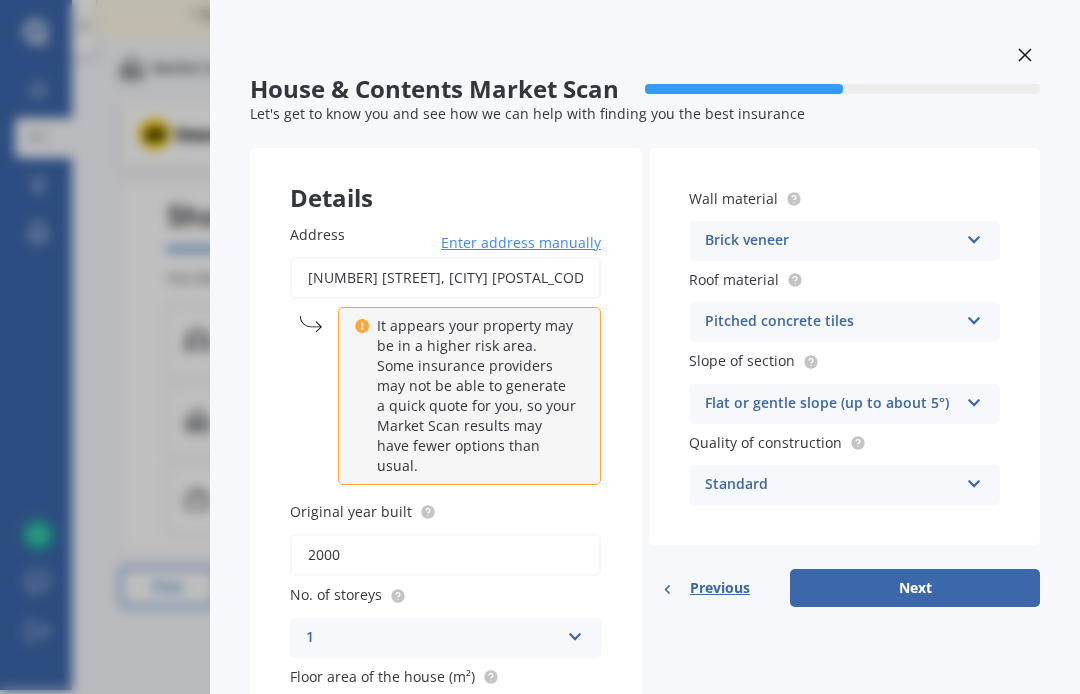 scroll, scrollTop: 0, scrollLeft: 0, axis: both 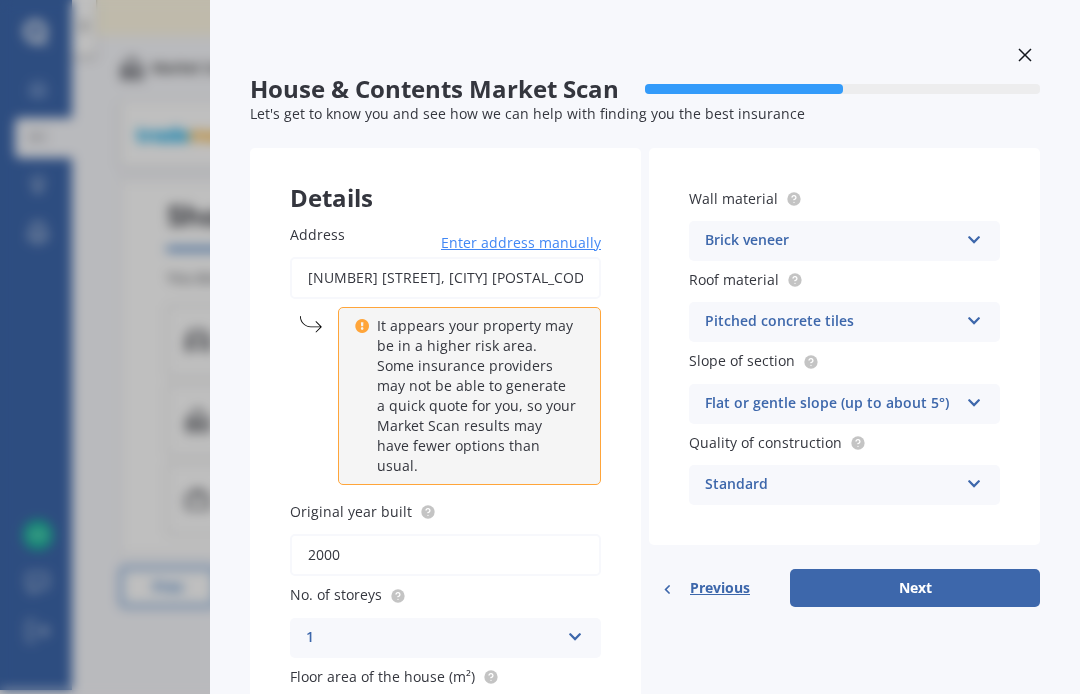 click on "Next" at bounding box center (915, 588) 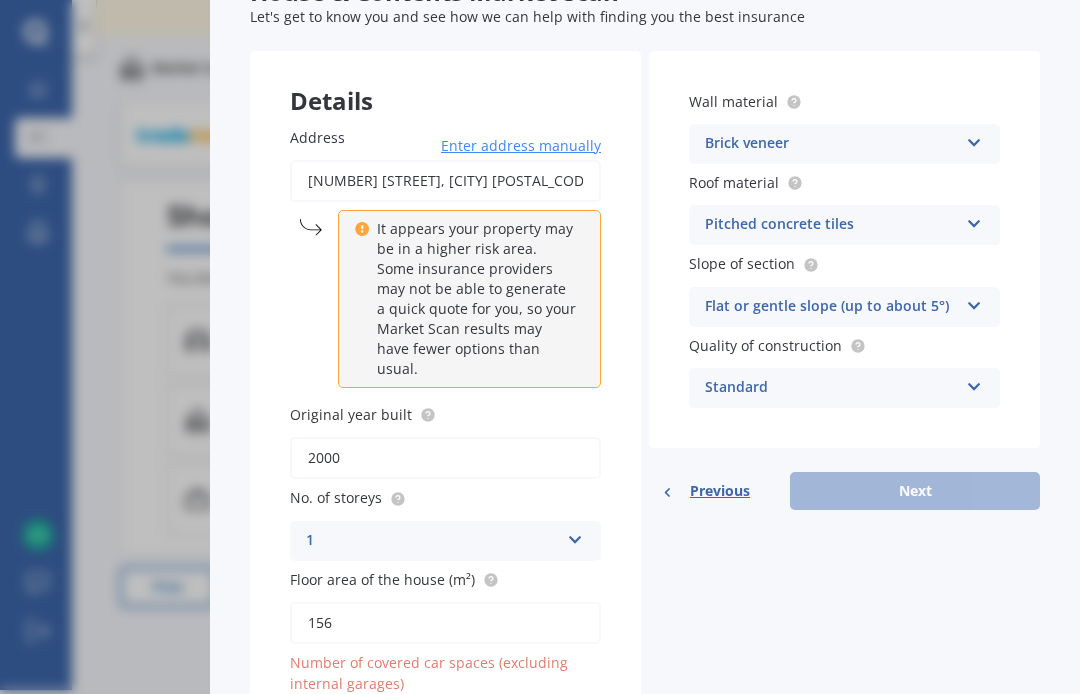 scroll, scrollTop: 111, scrollLeft: 0, axis: vertical 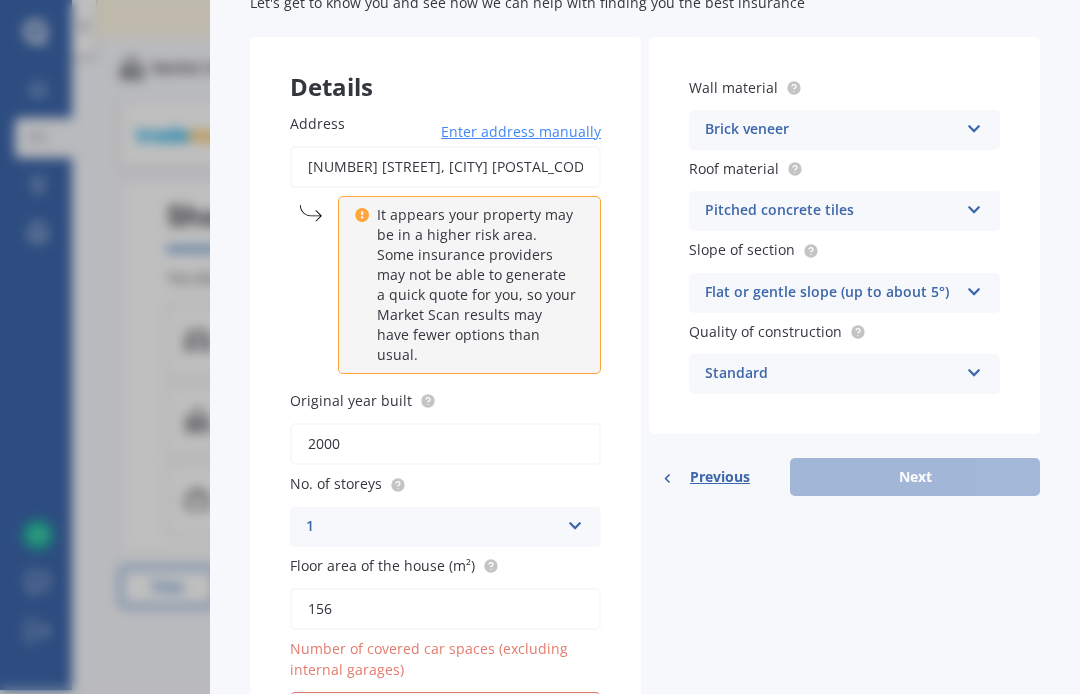 click on "Select option" at bounding box center [436, 712] 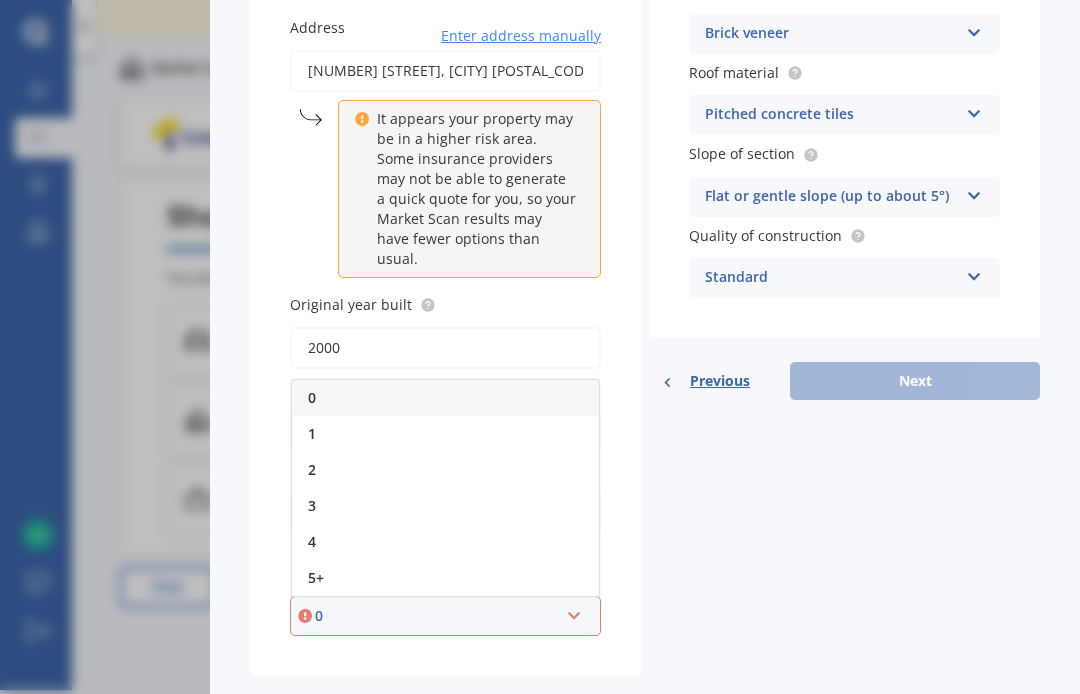 scroll, scrollTop: 207, scrollLeft: 0, axis: vertical 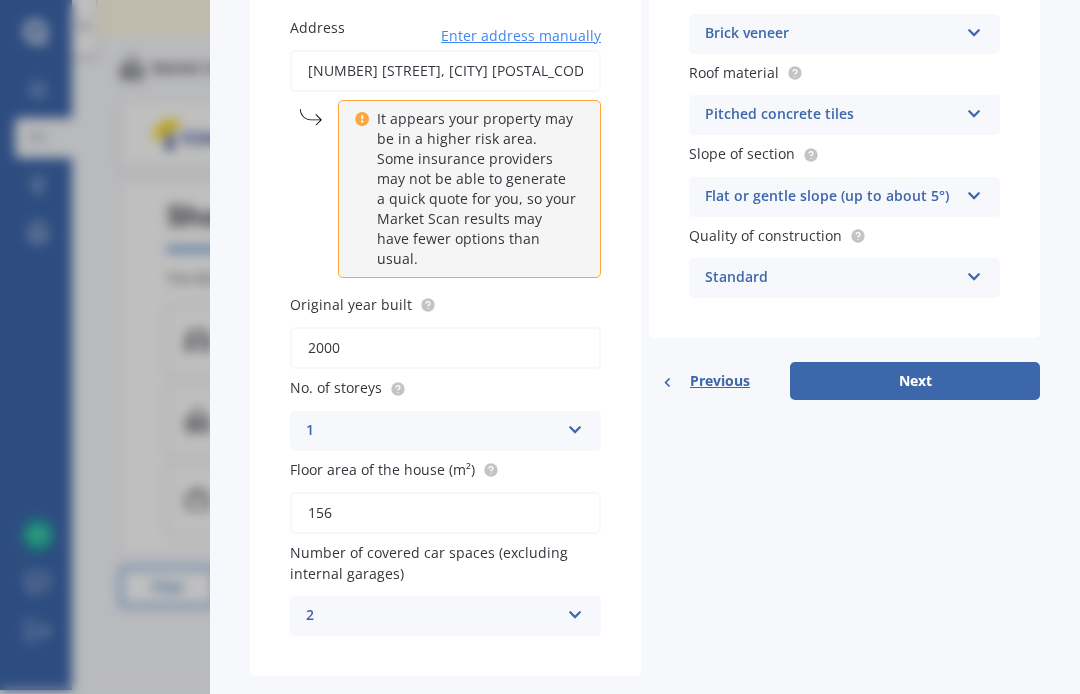 click on "Next" at bounding box center [915, 381] 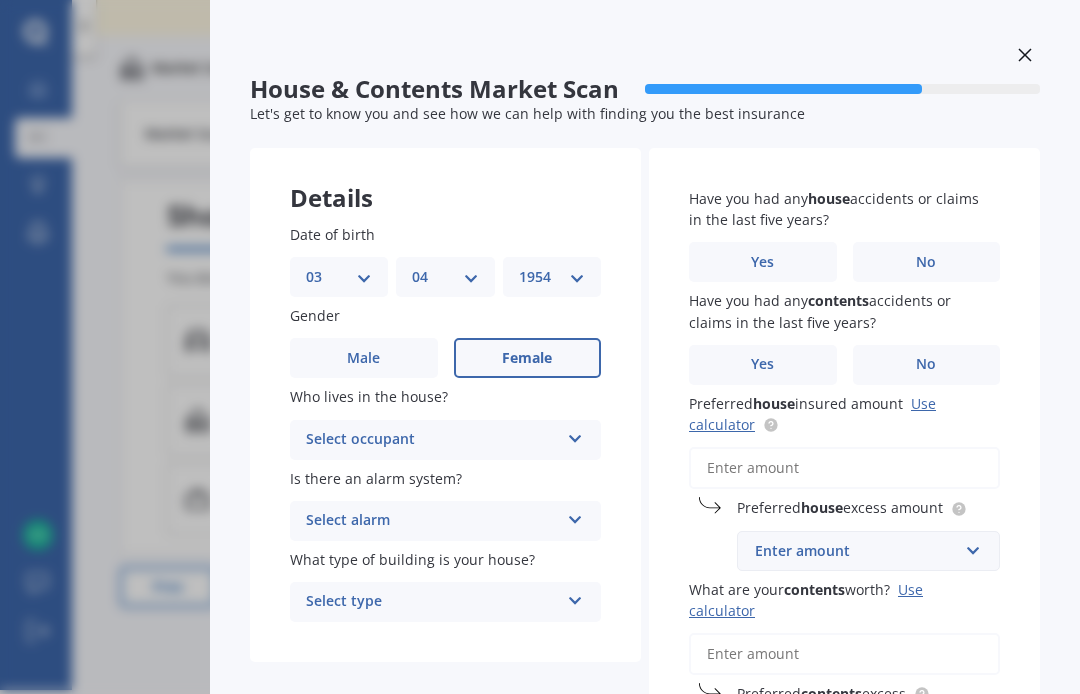 scroll, scrollTop: 0, scrollLeft: 0, axis: both 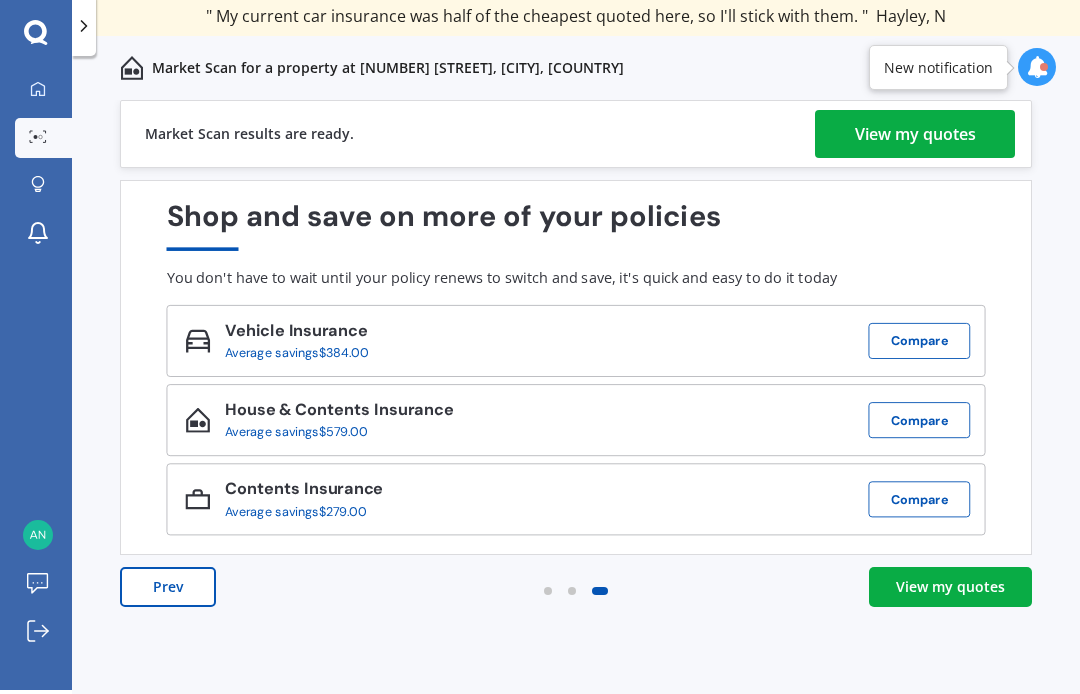 click on "View my quotes" at bounding box center (950, 587) 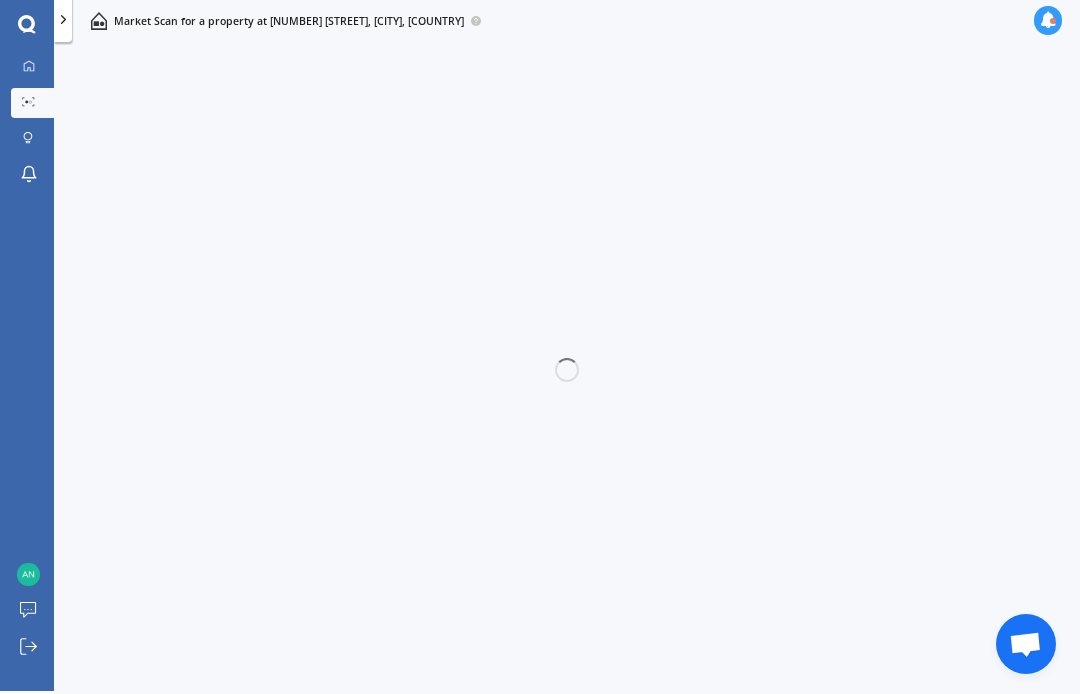 scroll, scrollTop: 4, scrollLeft: 0, axis: vertical 